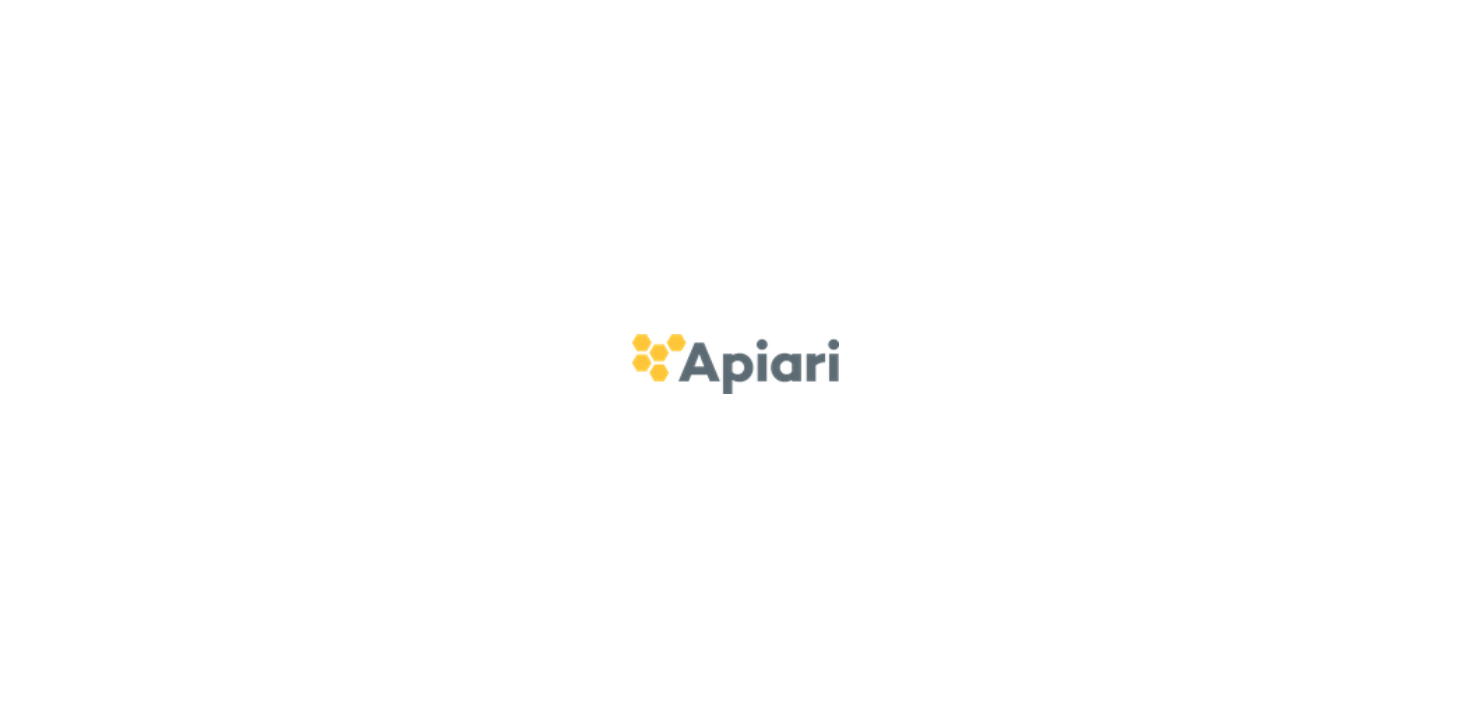 scroll, scrollTop: 0, scrollLeft: 0, axis: both 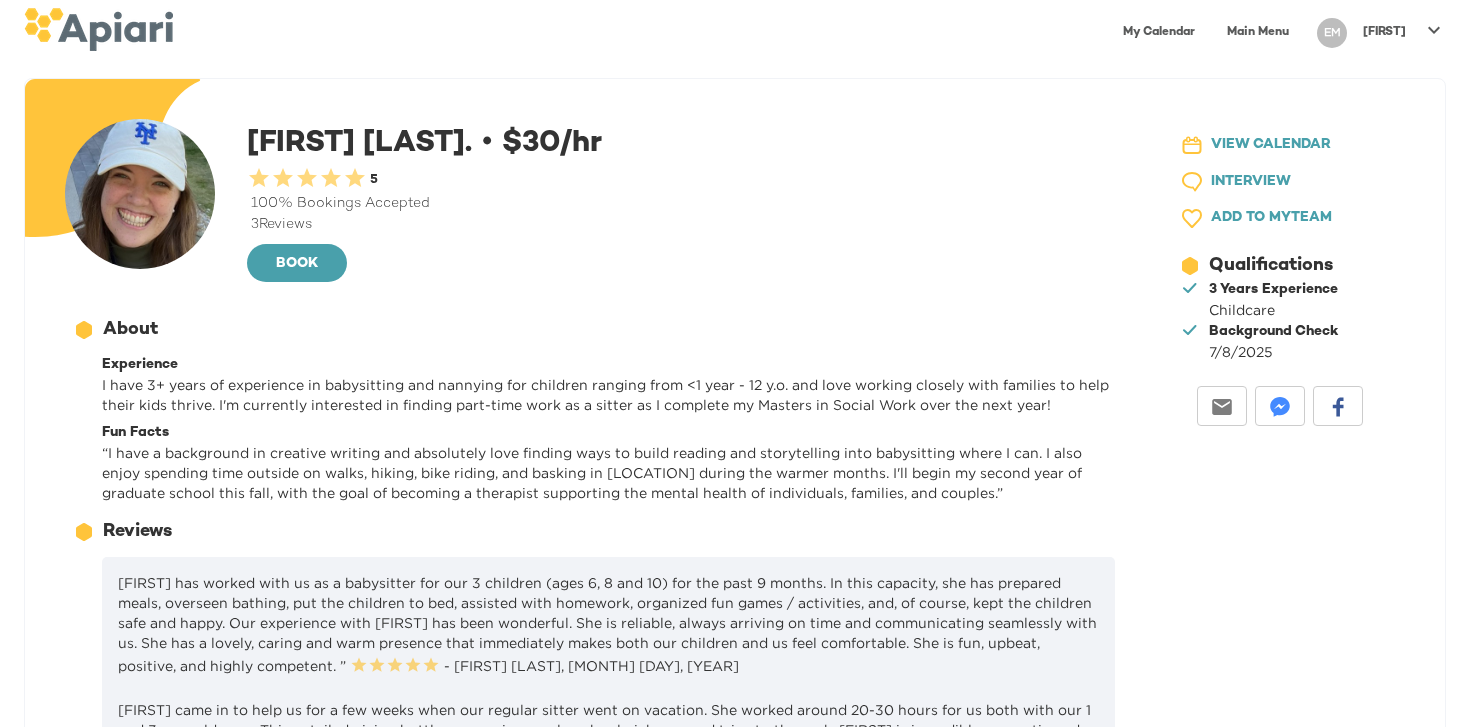 click on "VIEW CALENDAR" at bounding box center [1271, 145] 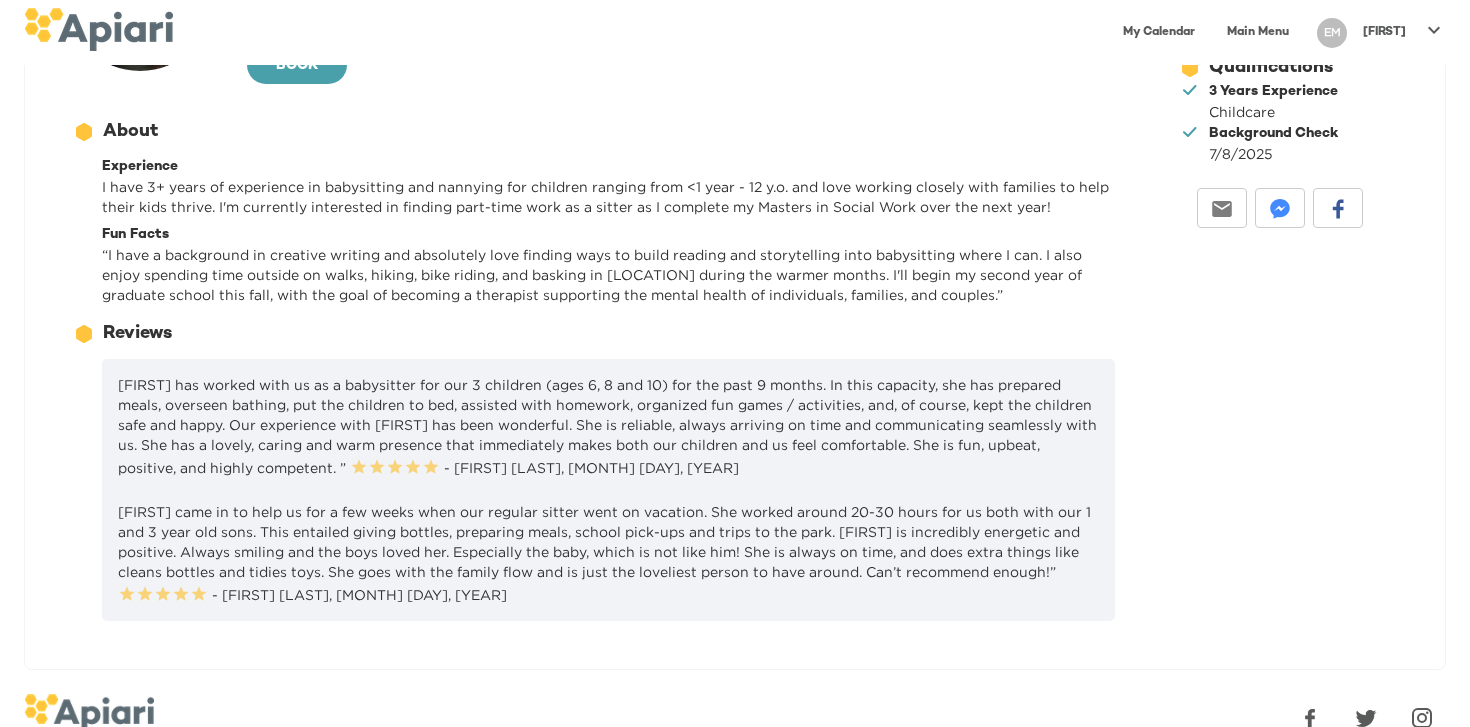scroll, scrollTop: 219, scrollLeft: 0, axis: vertical 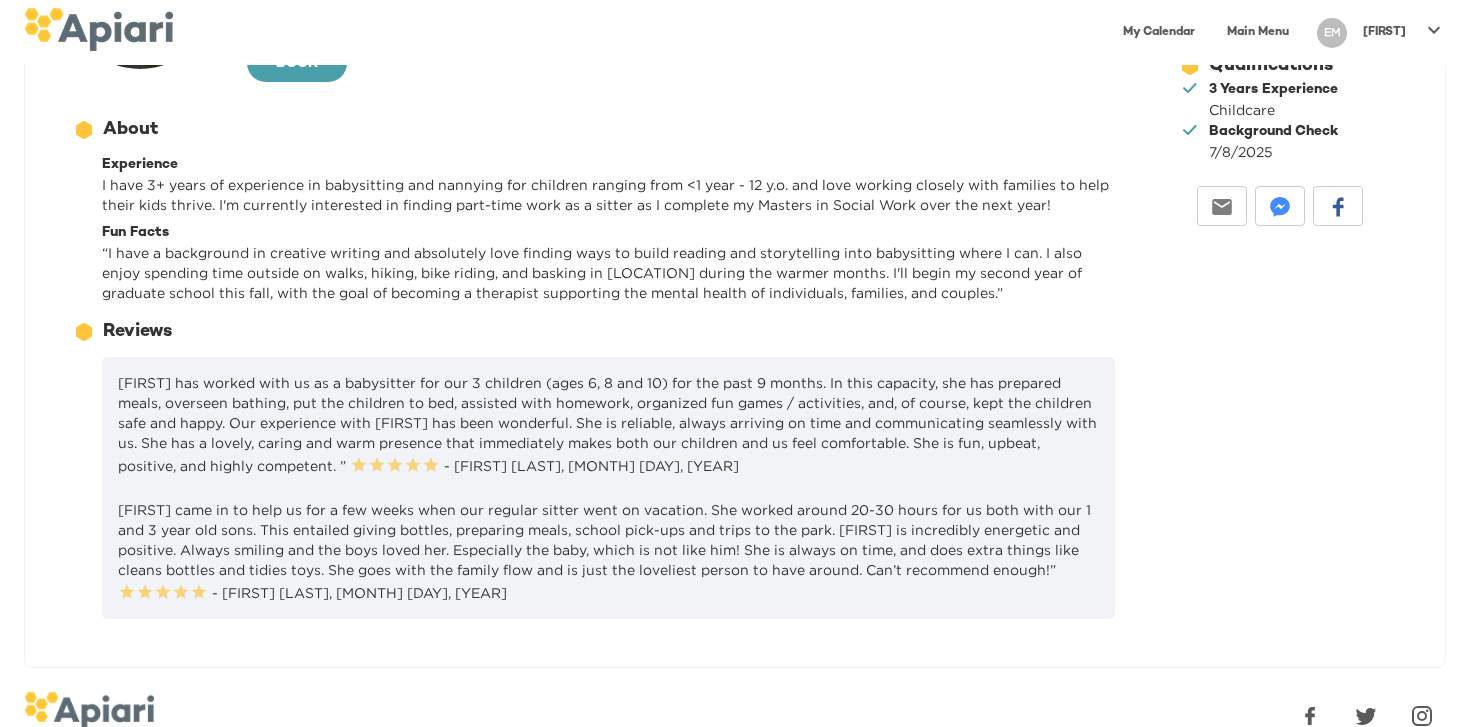 click on "[FIRST] has worked with us as a babysitter for our 3 children (ages 6, 8 and 10) for the past 9 months. In this capacity, she has prepared meals, overseen bathing, put the children to bed, assisted with homework, organized fun games / activities, and, of course, kept the children safe and happy. Our experience with [FIRST] has been wonderful. She is reliable, always arriving on time and communicating seamlessly with us. She has a lovely, caring and warm presence that immediately makes both our children and us feel comfortable. She is fun, upbeat, positive, and highly competent. ” 0.5 Stars 1 Star 1.5 Stars 2 Stars 2.5 Stars 3 Stars 3.5 Stars 4 Stars 4.5 Stars 5 Stars - [FIRST] [LAST], [MONTH] [DAY], [YEAR]" at bounding box center (608, 424) 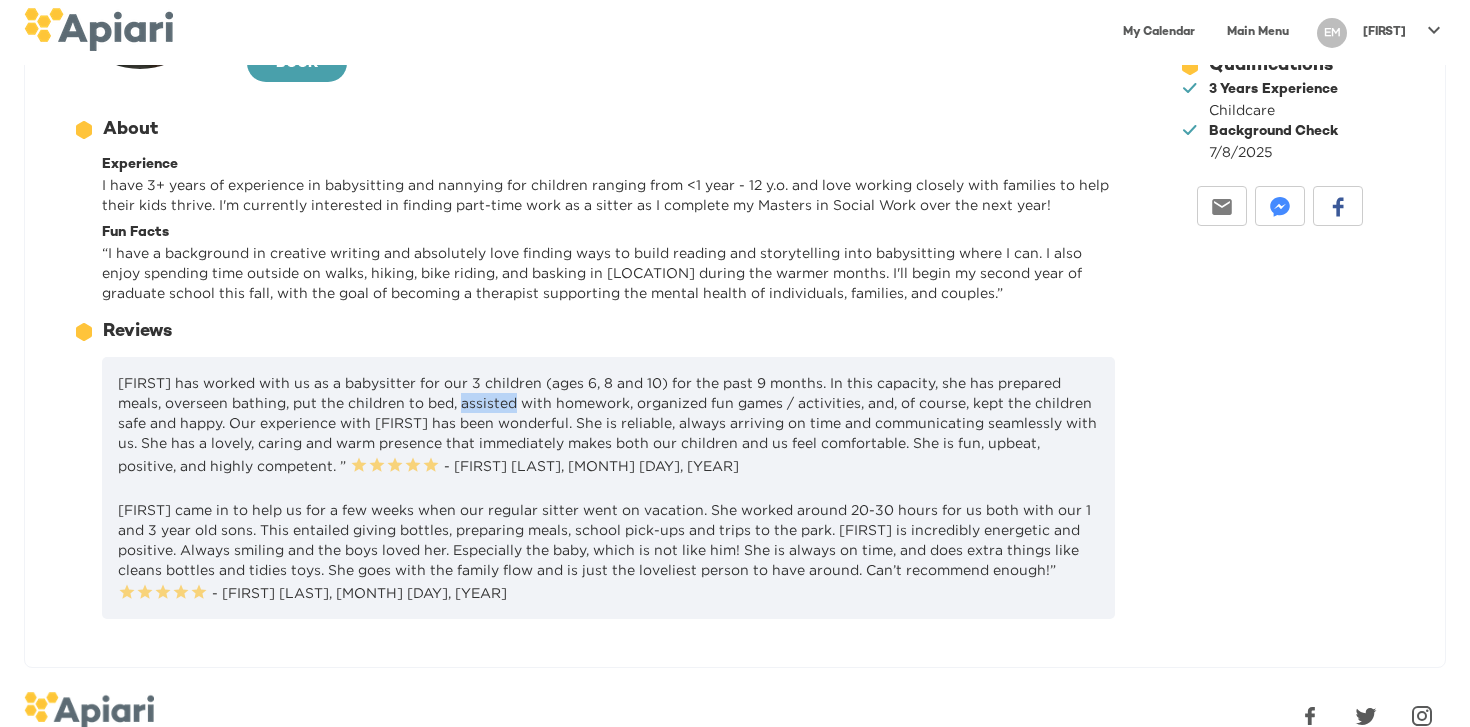 click on "[FIRST] has worked with us as a babysitter for our 3 children (ages 6, 8 and 10) for the past 9 months. In this capacity, she has prepared meals, overseen bathing, put the children to bed, assisted with homework, organized fun games / activities, and, of course, kept the children safe and happy. Our experience with [FIRST] has been wonderful. She is reliable, always arriving on time and communicating seamlessly with us. She has a lovely, caring and warm presence that immediately makes both our children and us feel comfortable. She is fun, upbeat, positive, and highly competent. ” 0.5 Stars 1 Star 1.5 Stars 2 Stars 2.5 Stars 3 Stars 3.5 Stars 4 Stars 4.5 Stars 5 Stars - [FIRST] [LAST], [MONTH] [DAY], [YEAR]" at bounding box center [608, 424] 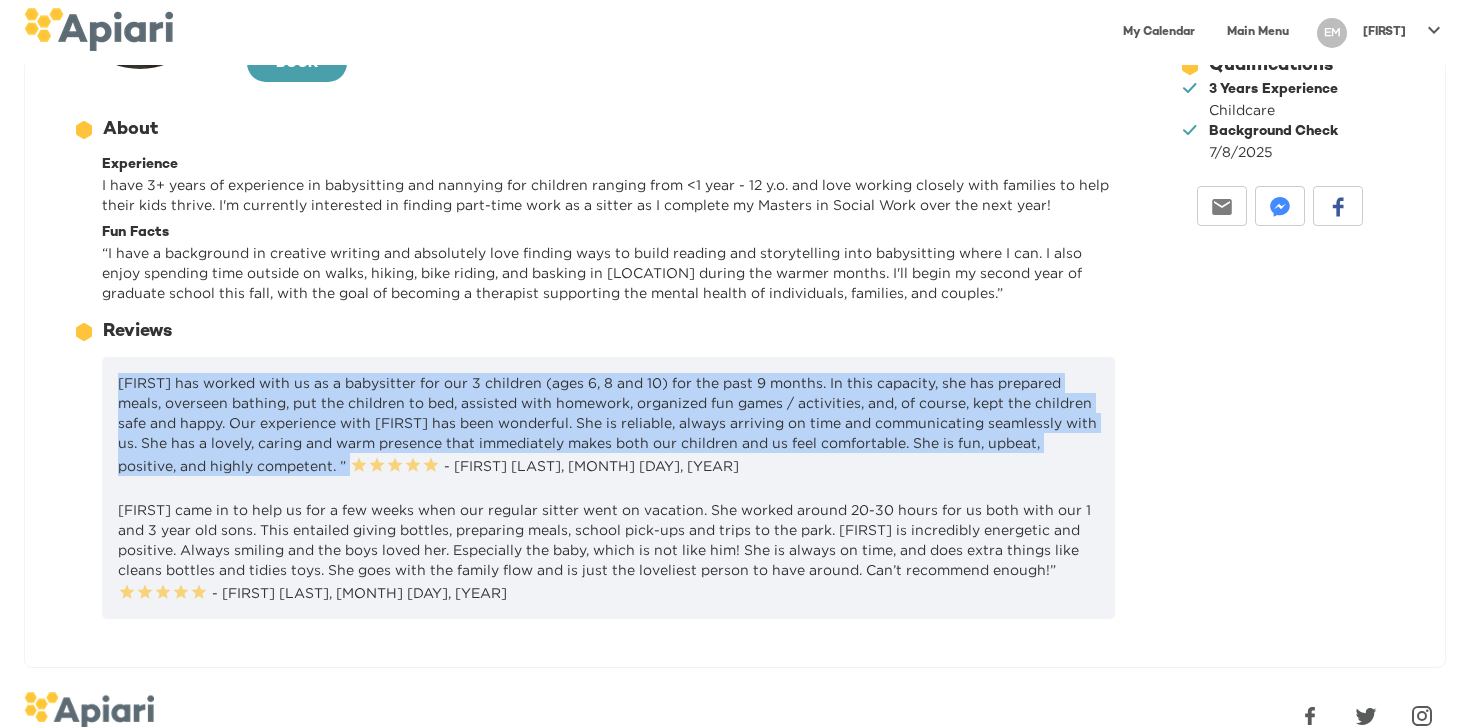 click on "[FIRST] has worked with us as a babysitter for our 3 children (ages 6, 8 and 10) for the past 9 months. In this capacity, she has prepared meals, overseen bathing, put the children to bed, assisted with homework, organized fun games / activities, and, of course, kept the children safe and happy. Our experience with [FIRST] has been wonderful. She is reliable, always arriving on time and communicating seamlessly with us. She has a lovely, caring and warm presence that immediately makes both our children and us feel comfortable. She is fun, upbeat, positive, and highly competent. ” 0.5 Stars 1 Star 1.5 Stars 2 Stars 2.5 Stars 3 Stars 3.5 Stars 4 Stars 4.5 Stars 5 Stars - [FIRST] [LAST], [MONTH] [DAY], [YEAR]" at bounding box center (608, 424) 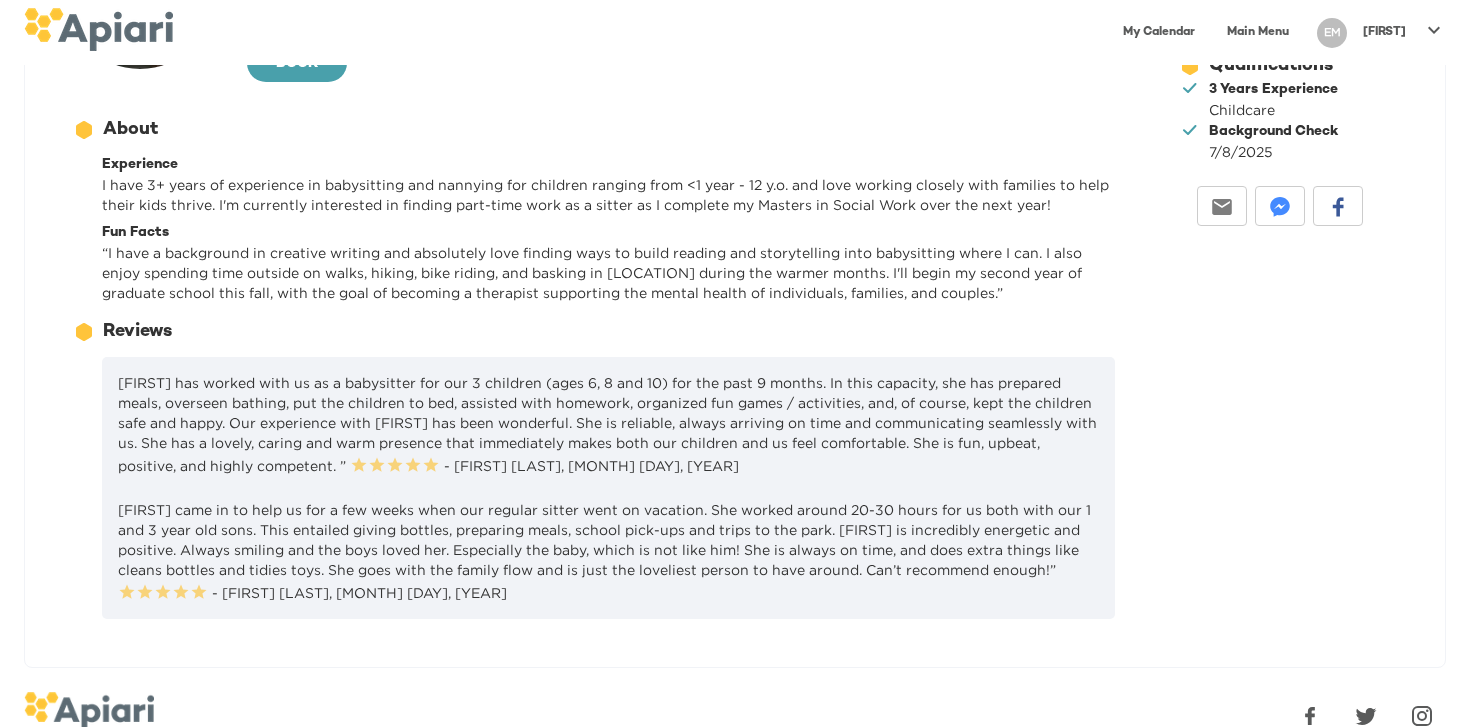 click on "“Elise came in to help us for a few weeks when our regular sitter went on vacation. She worked around 20-30 hours for us both with our 1 and 3 year old sons. This entailed giving bottles, preparing meals, school pick-ups and trips to the park. Elise is incredibly energetic and positive. Always smiling and the boys loved her. Especially the baby, which is not like him! She is always on time, and does extra things like cleans bottles and tidies toys. She goes with the family flow and is just the loveliest person to have around. Can’t recommend enough!”    0.5 Stars 1 Star 1.5 Stars 2 Stars 2.5 Stars 3 Stars 3.5 Stars 4 Stars 4.5 Stars 5 Stars    - Heléne Y, July 09, 2025" at bounding box center (608, 551) 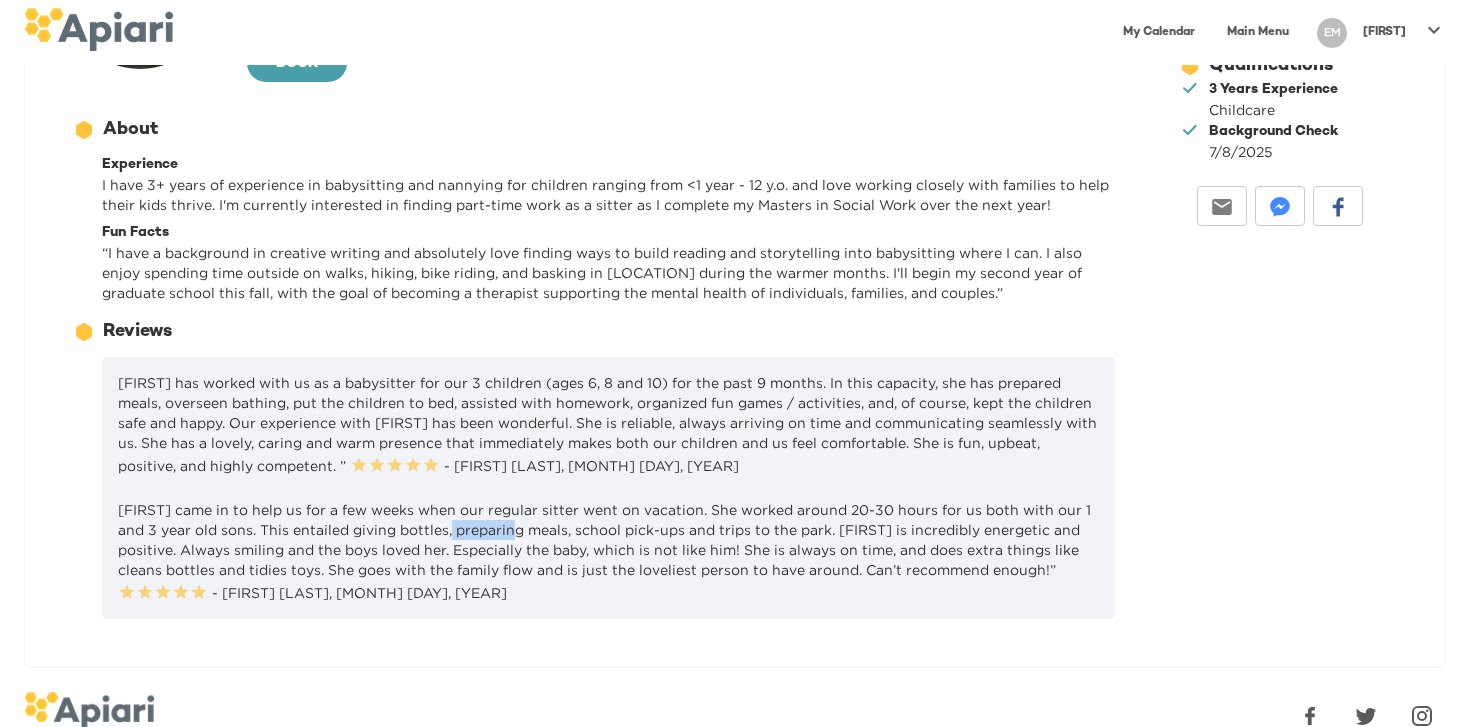 click on "“Elise came in to help us for a few weeks when our regular sitter went on vacation. She worked around 20-30 hours for us both with our 1 and 3 year old sons. This entailed giving bottles, preparing meals, school pick-ups and trips to the park. Elise is incredibly energetic and positive. Always smiling and the boys loved her. Especially the baby, which is not like him! She is always on time, and does extra things like cleans bottles and tidies toys. She goes with the family flow and is just the loveliest person to have around. Can’t recommend enough!”    0.5 Stars 1 Star 1.5 Stars 2 Stars 2.5 Stars 3 Stars 3.5 Stars 4 Stars 4.5 Stars 5 Stars    - Heléne Y, July 09, 2025" at bounding box center (608, 551) 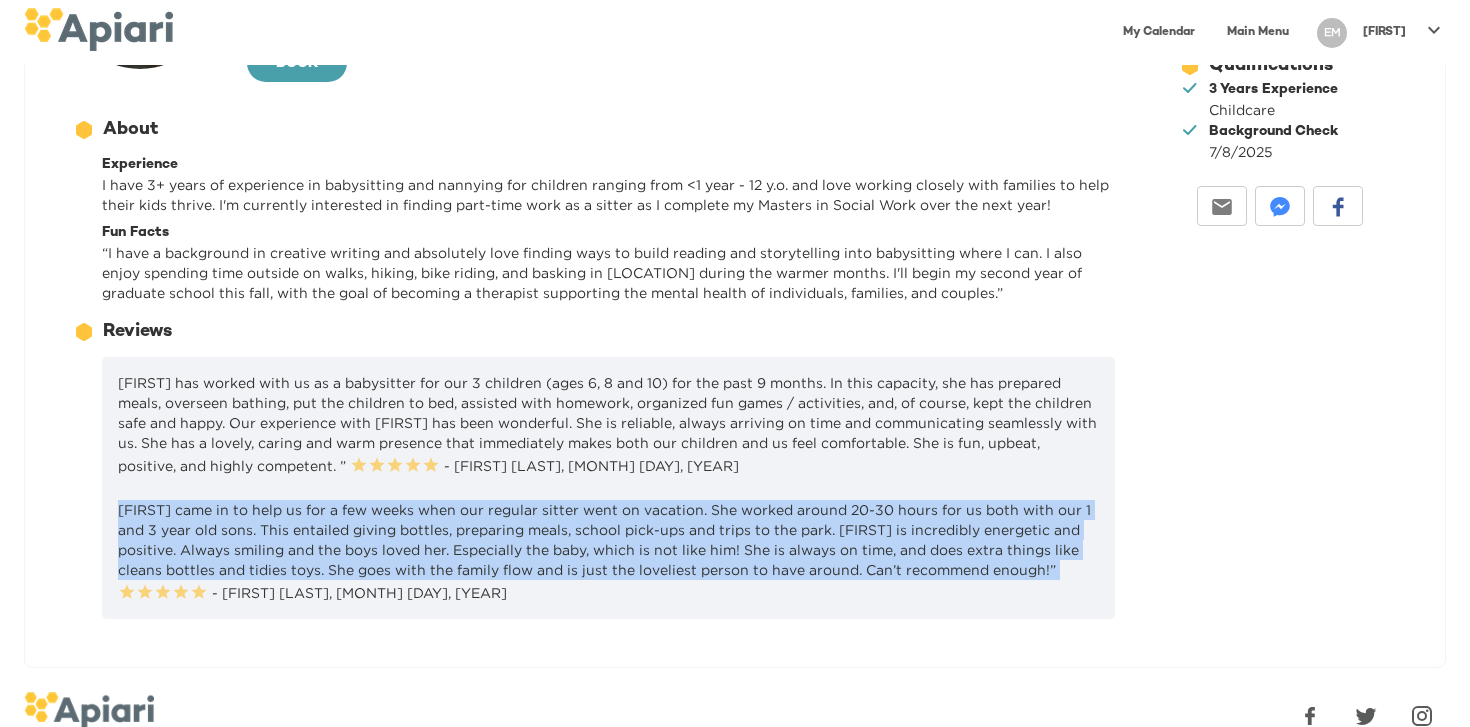 click on "“Elise came in to help us for a few weeks when our regular sitter went on vacation. She worked around 20-30 hours for us both with our 1 and 3 year old sons. This entailed giving bottles, preparing meals, school pick-ups and trips to the park. Elise is incredibly energetic and positive. Always smiling and the boys loved her. Especially the baby, which is not like him! She is always on time, and does extra things like cleans bottles and tidies toys. She goes with the family flow and is just the loveliest person to have around. Can’t recommend enough!”    0.5 Stars 1 Star 1.5 Stars 2 Stars 2.5 Stars 3 Stars 3.5 Stars 4 Stars 4.5 Stars 5 Stars    - Heléne Y, July 09, 2025" at bounding box center (608, 551) 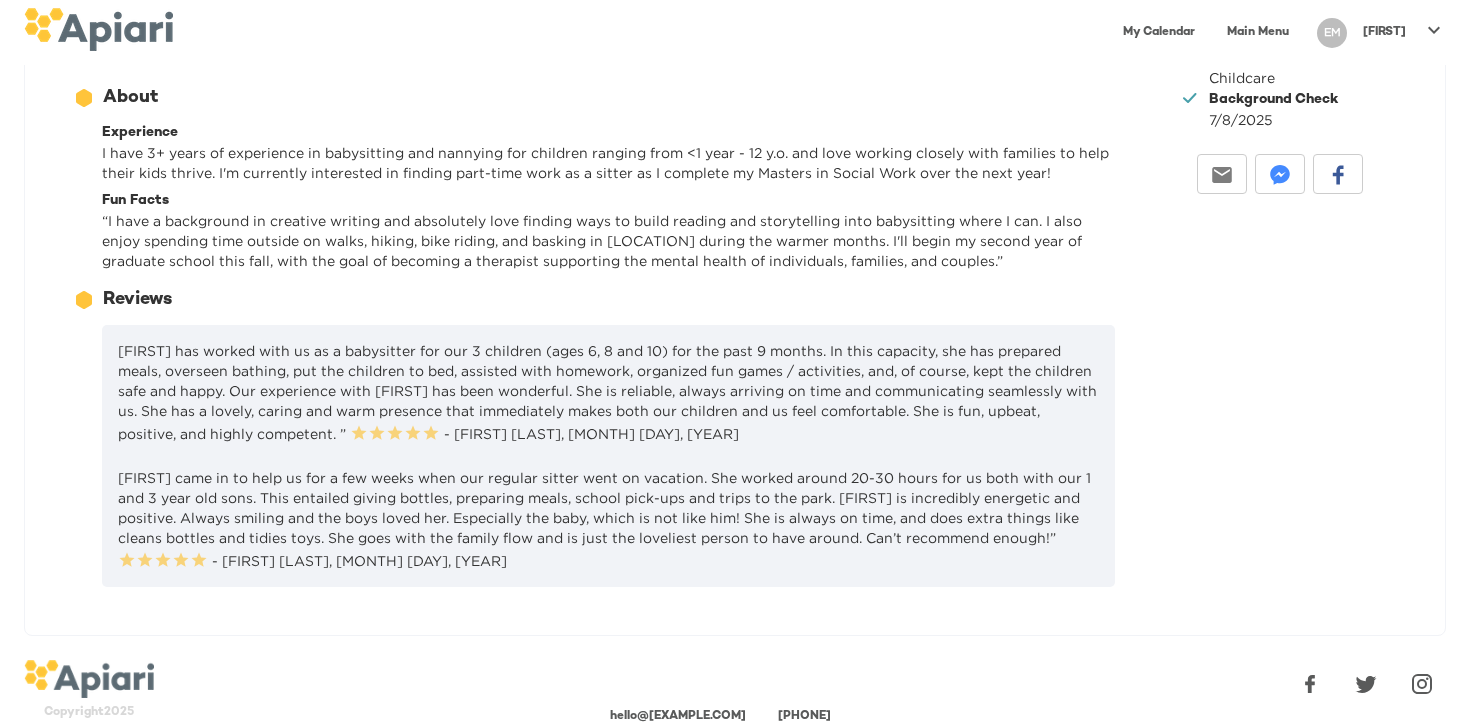scroll, scrollTop: 260, scrollLeft: 0, axis: vertical 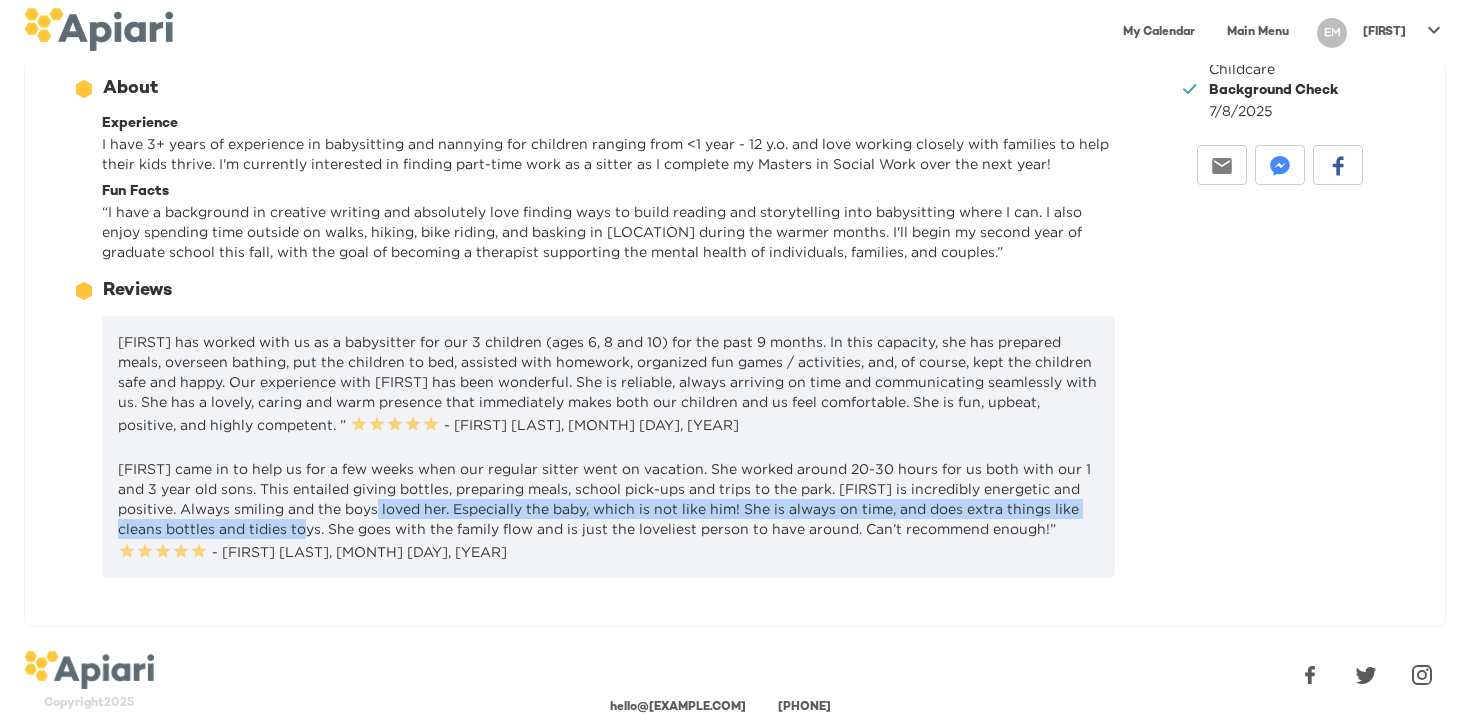 drag, startPoint x: 390, startPoint y: 516, endPoint x: 325, endPoint y: 527, distance: 65.9242 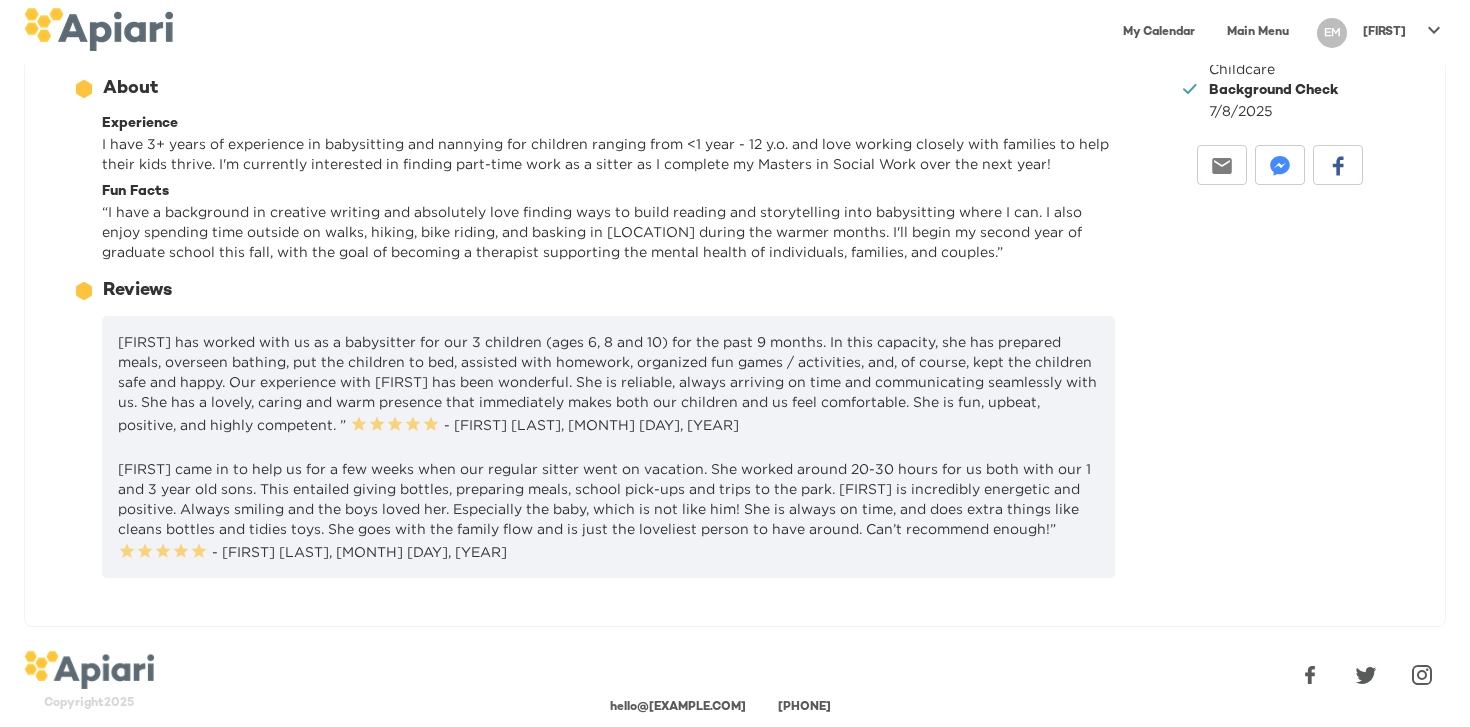 drag, startPoint x: 325, startPoint y: 527, endPoint x: 197, endPoint y: 494, distance: 132.18547 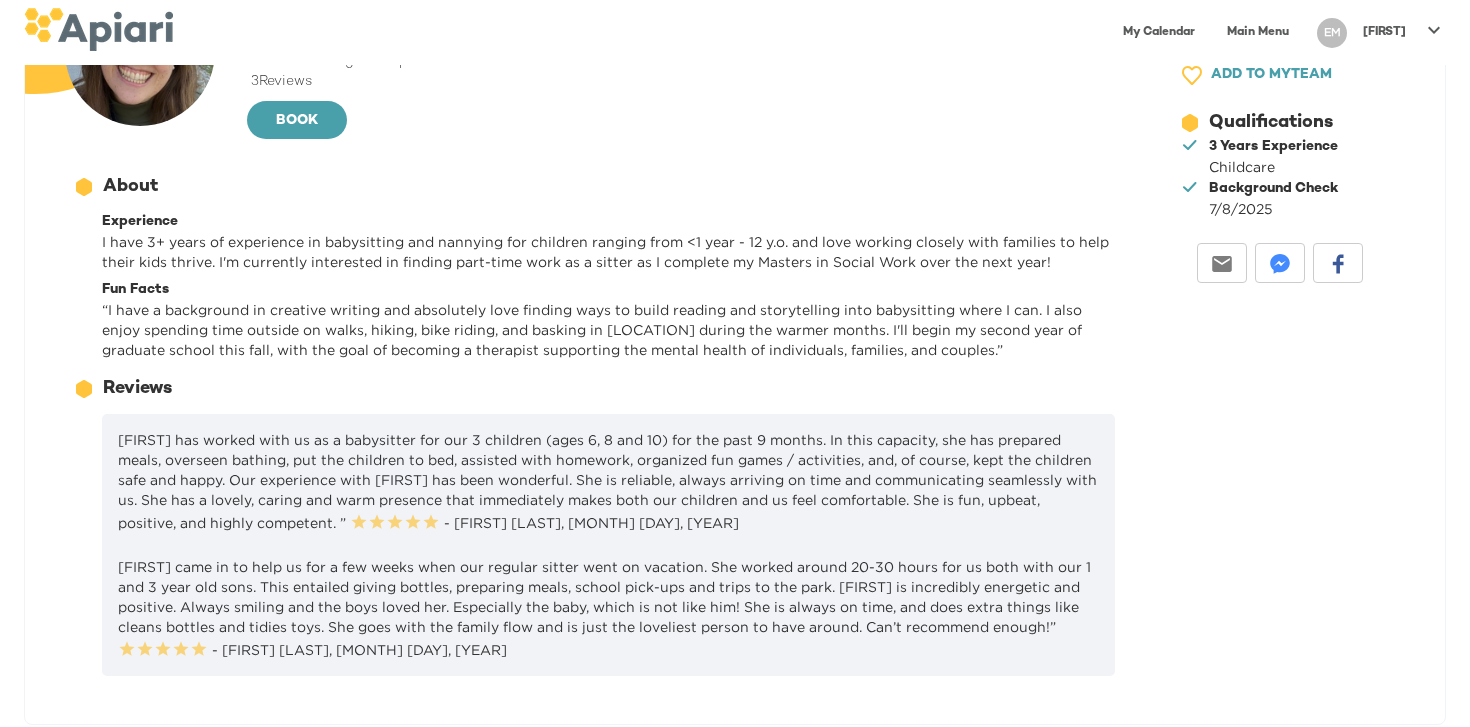 scroll, scrollTop: 0, scrollLeft: 0, axis: both 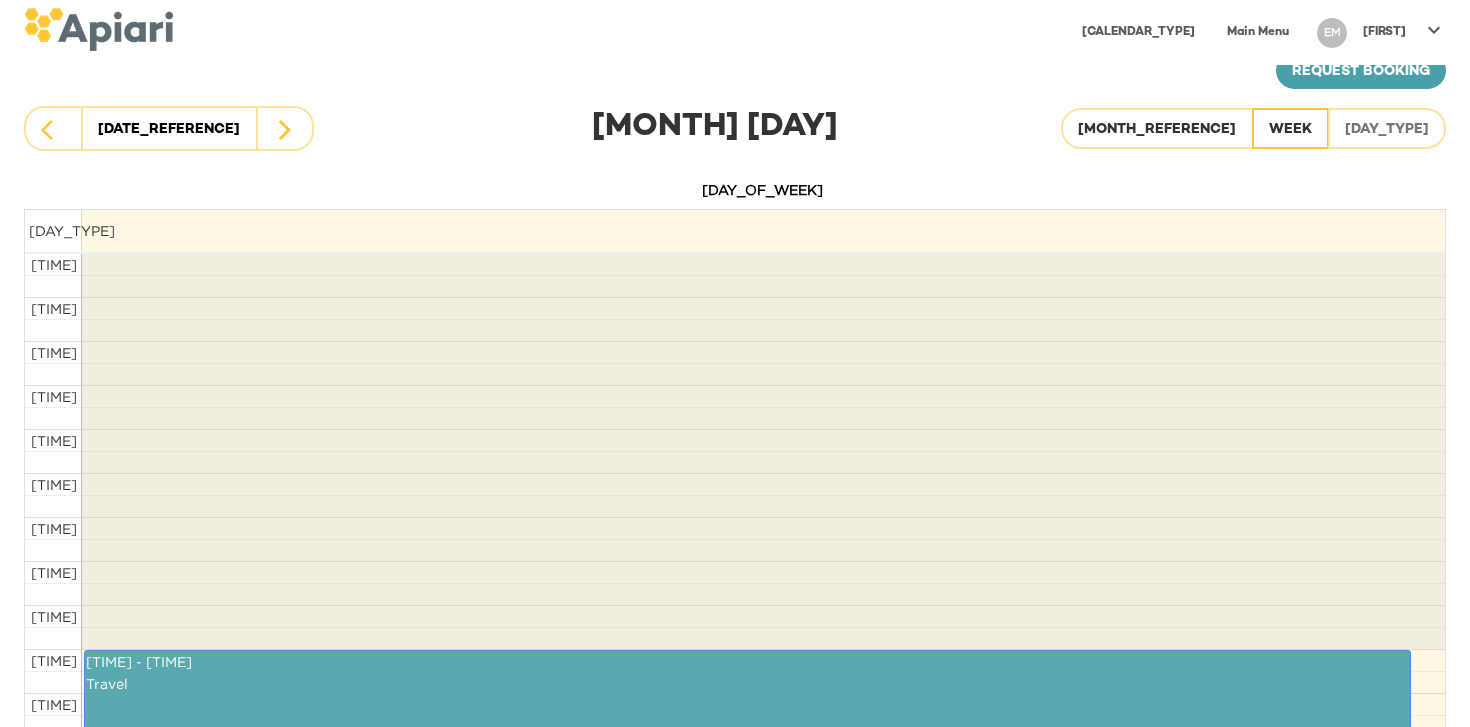 click on "Week" at bounding box center [1290, 130] 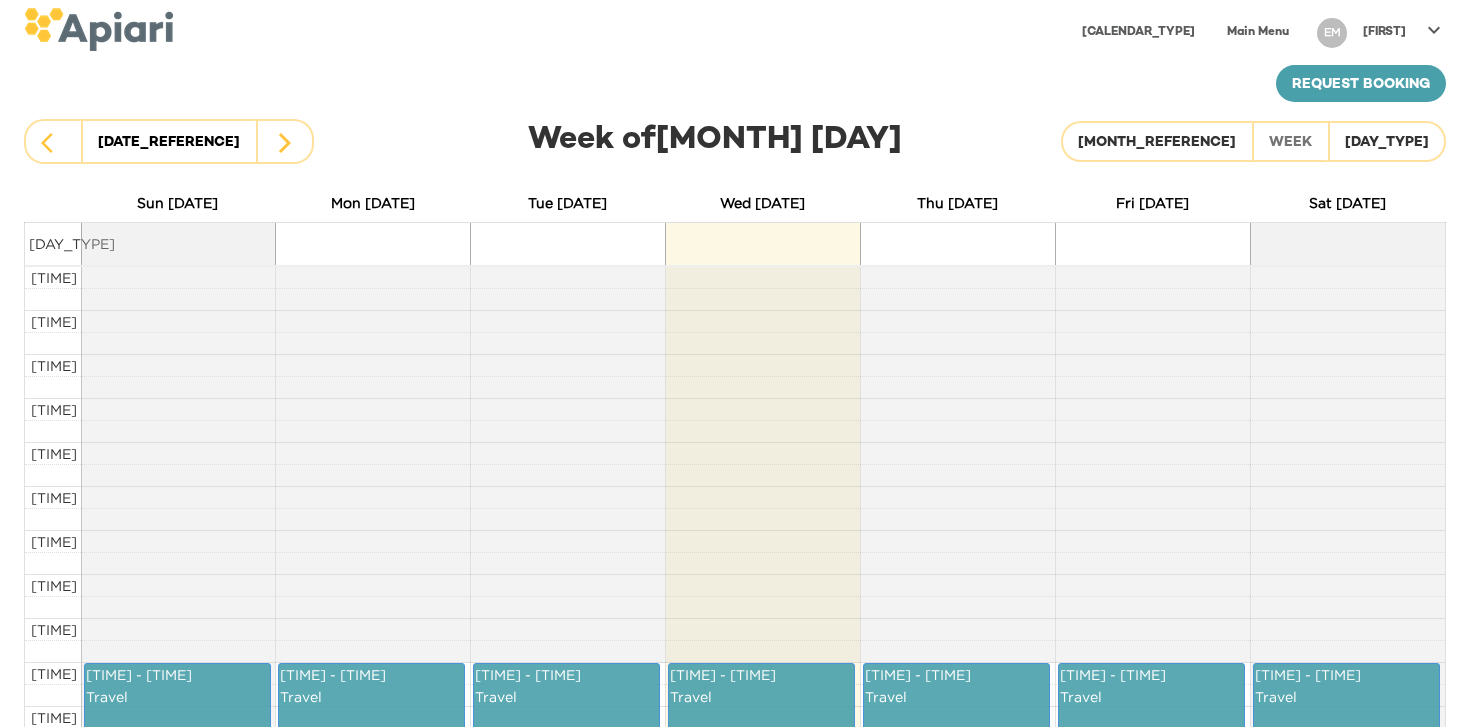 scroll, scrollTop: 59, scrollLeft: 0, axis: vertical 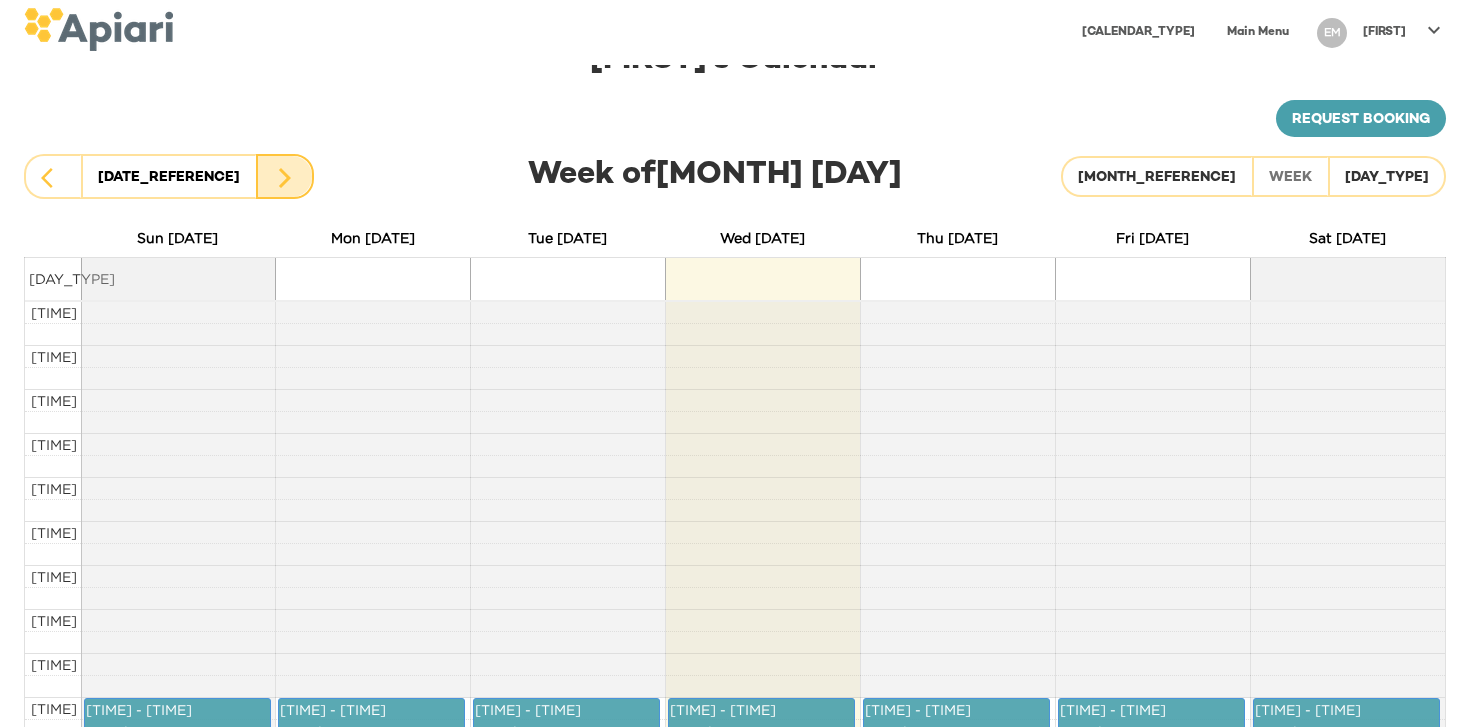 click at bounding box center (285, 176) 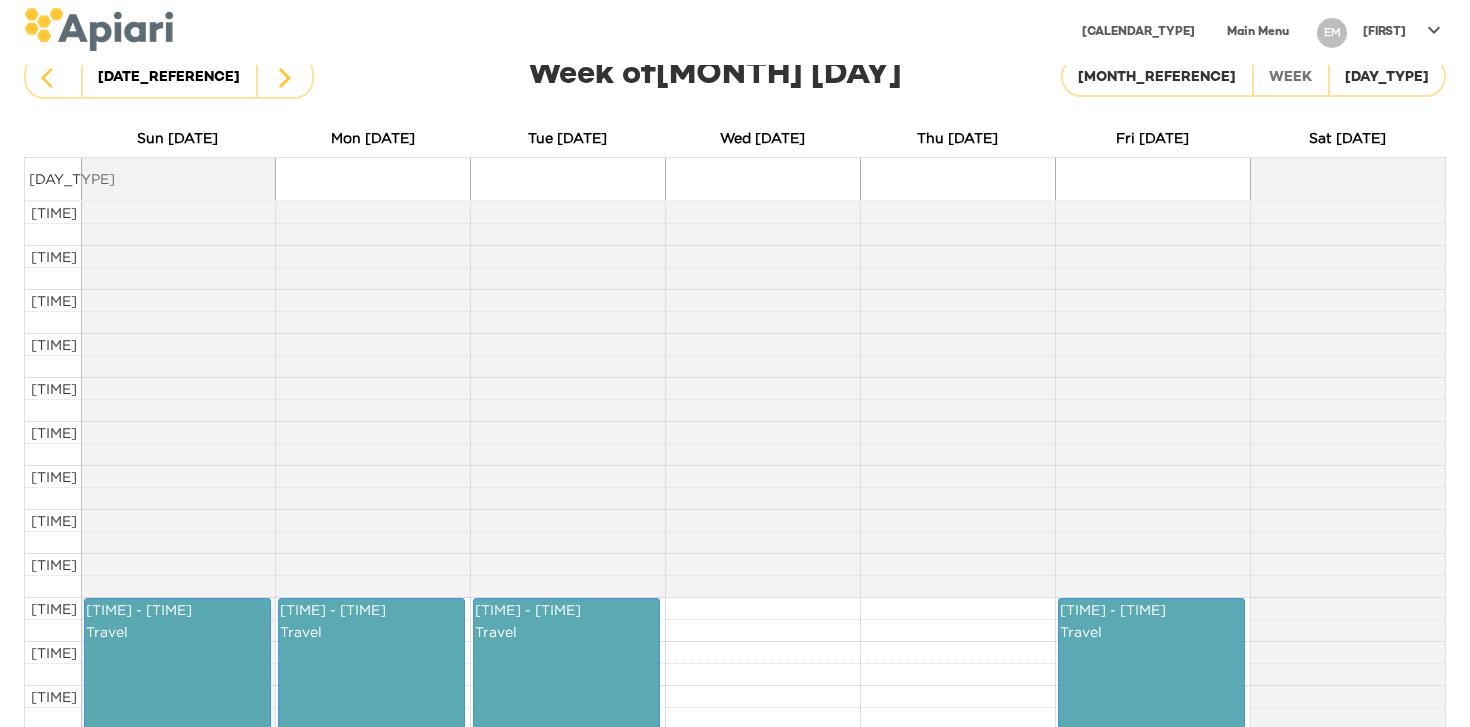 scroll, scrollTop: 121, scrollLeft: 0, axis: vertical 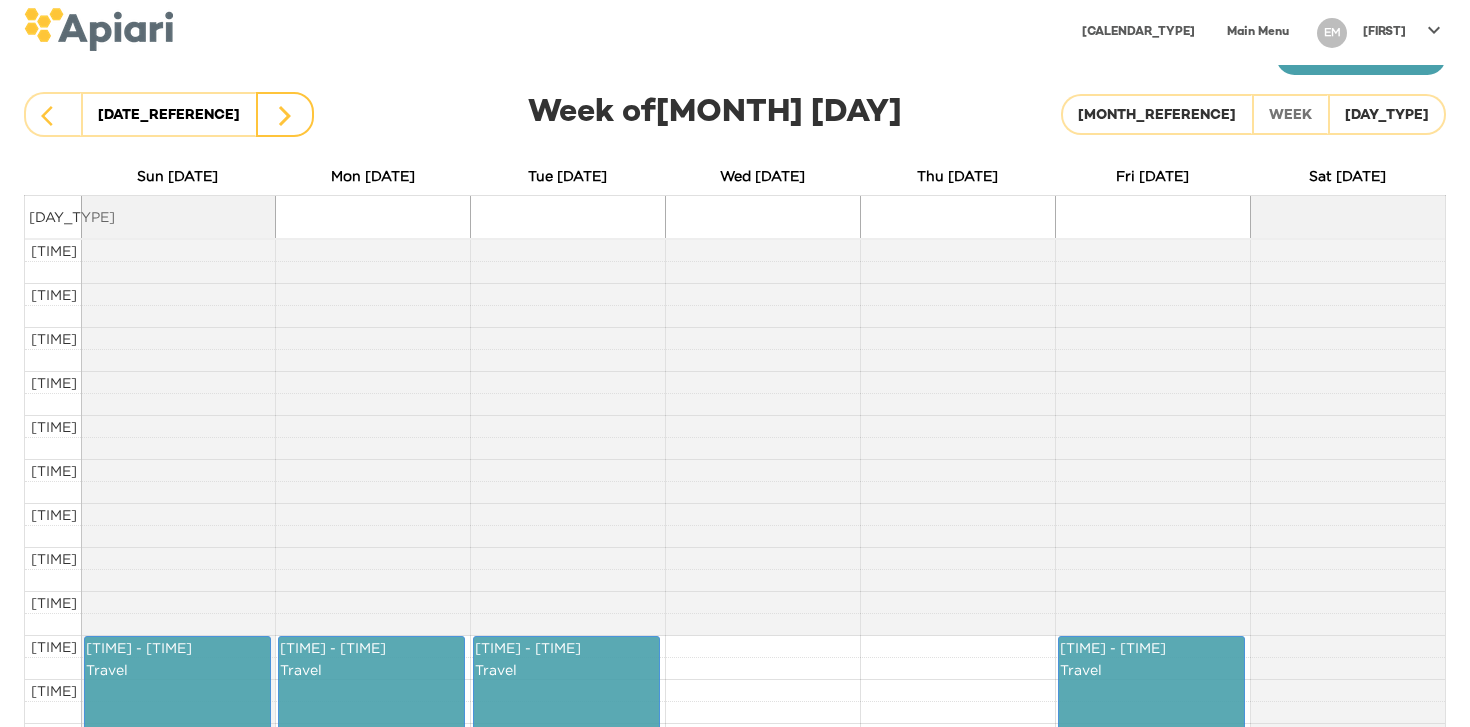 click at bounding box center (285, 114) 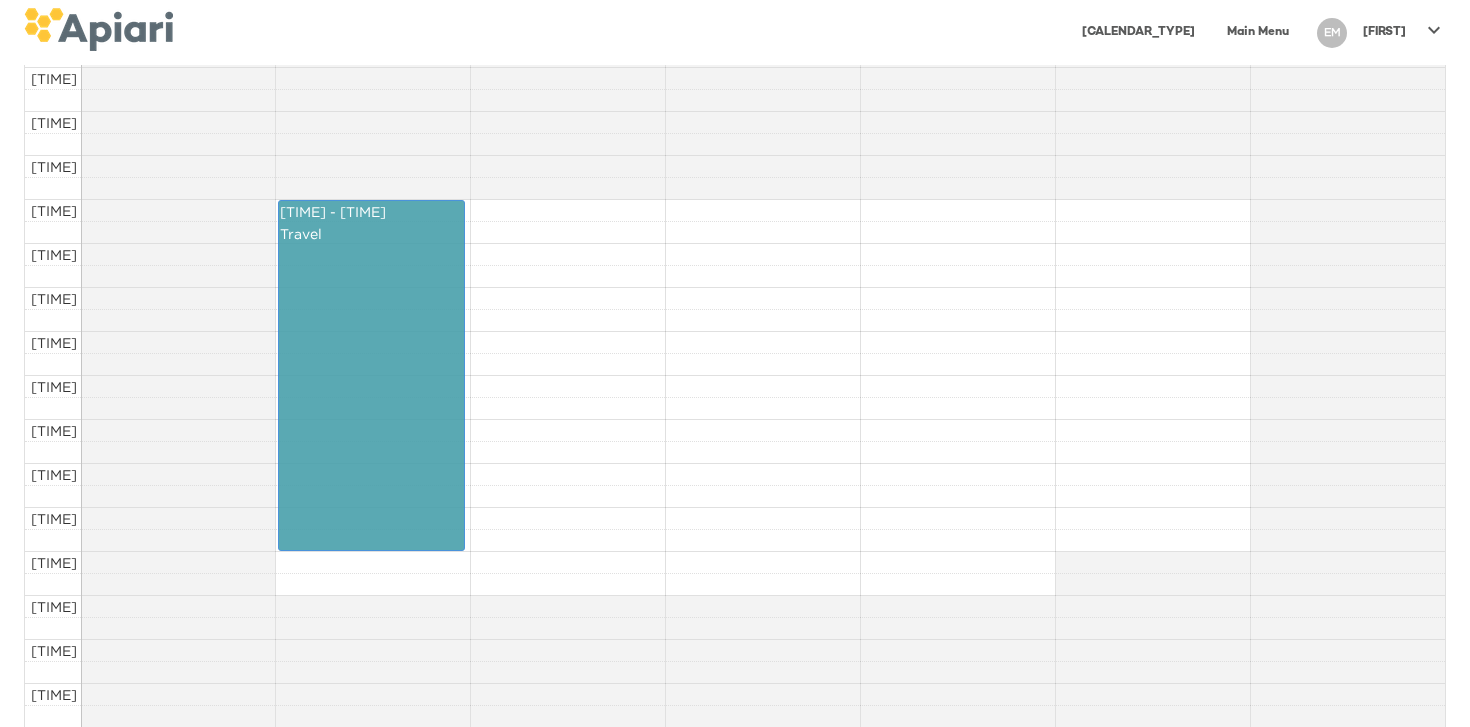 scroll, scrollTop: 567, scrollLeft: 0, axis: vertical 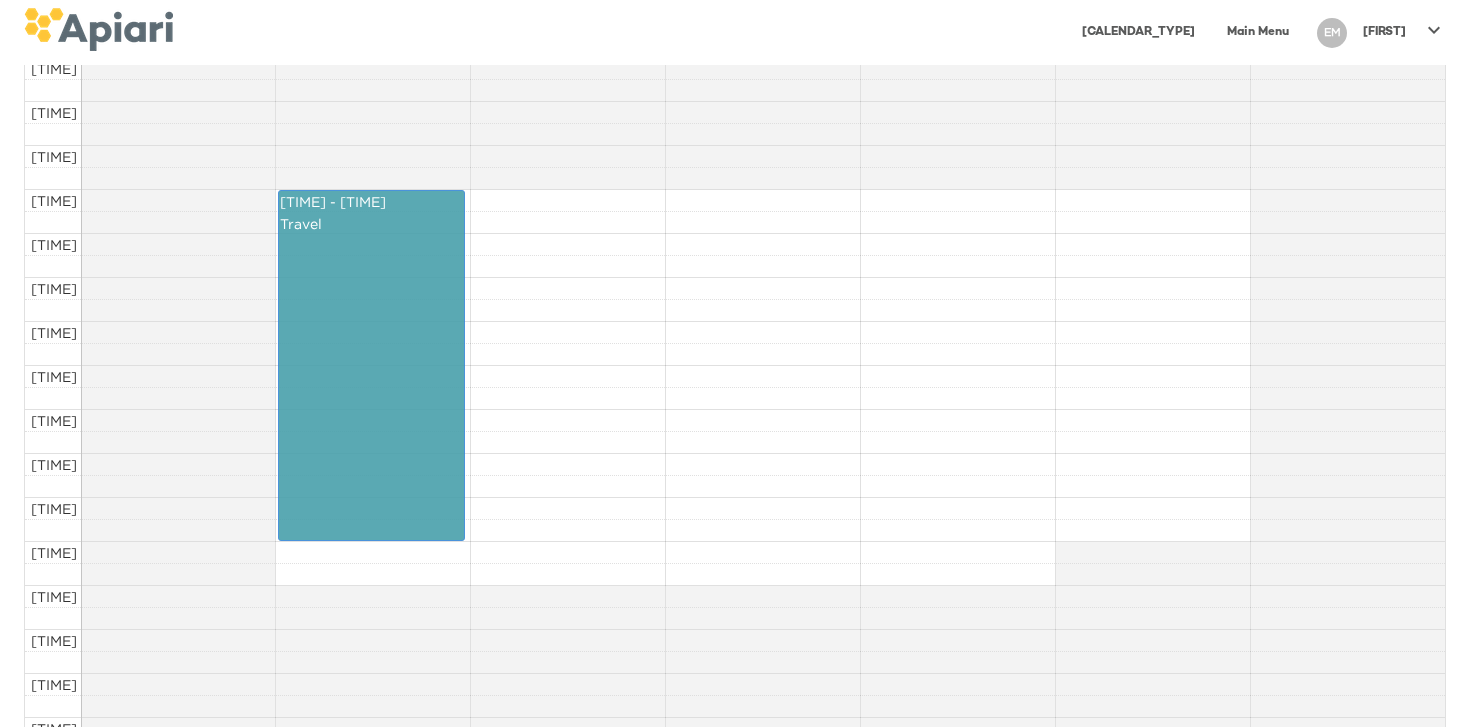 click on "[TIME] - [TIME] Travel" at bounding box center [371, 365] 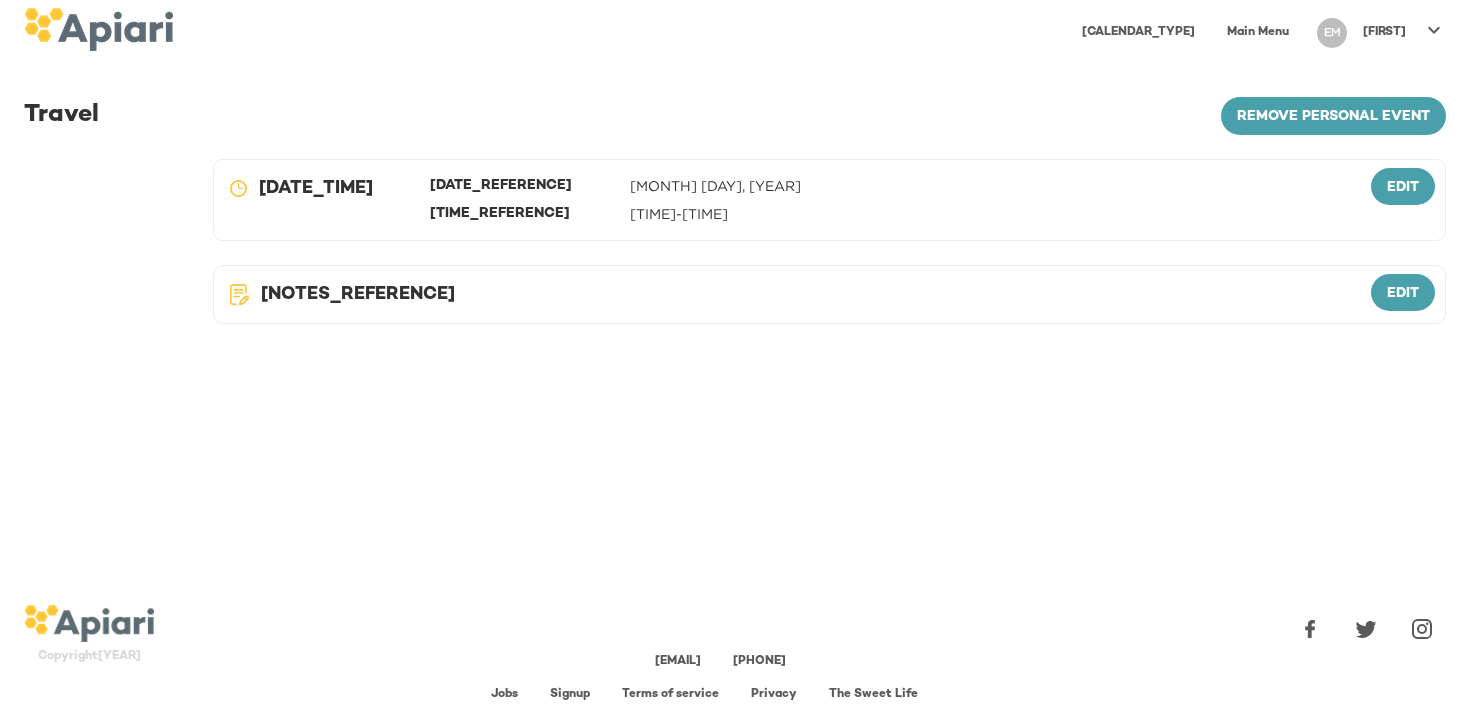 scroll, scrollTop: 0, scrollLeft: 0, axis: both 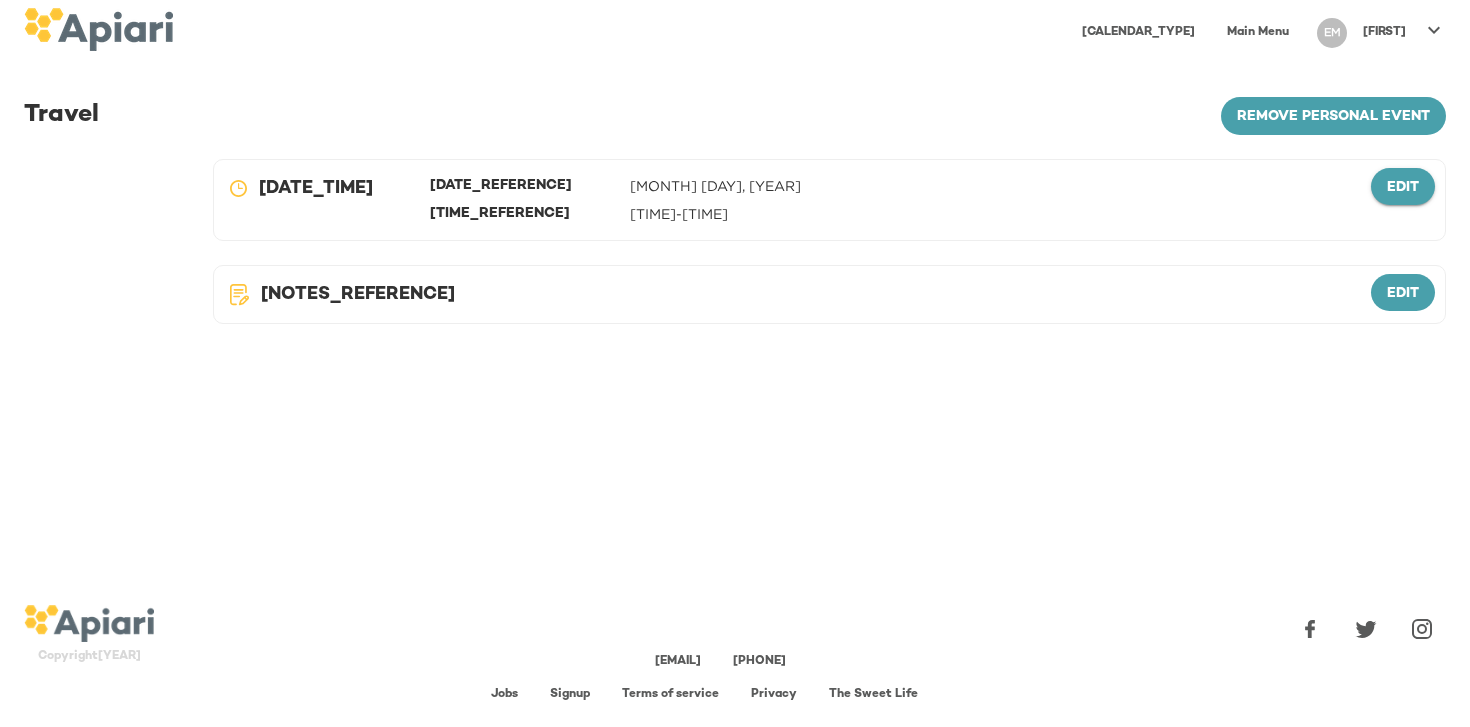 click on "edit" at bounding box center [1403, 188] 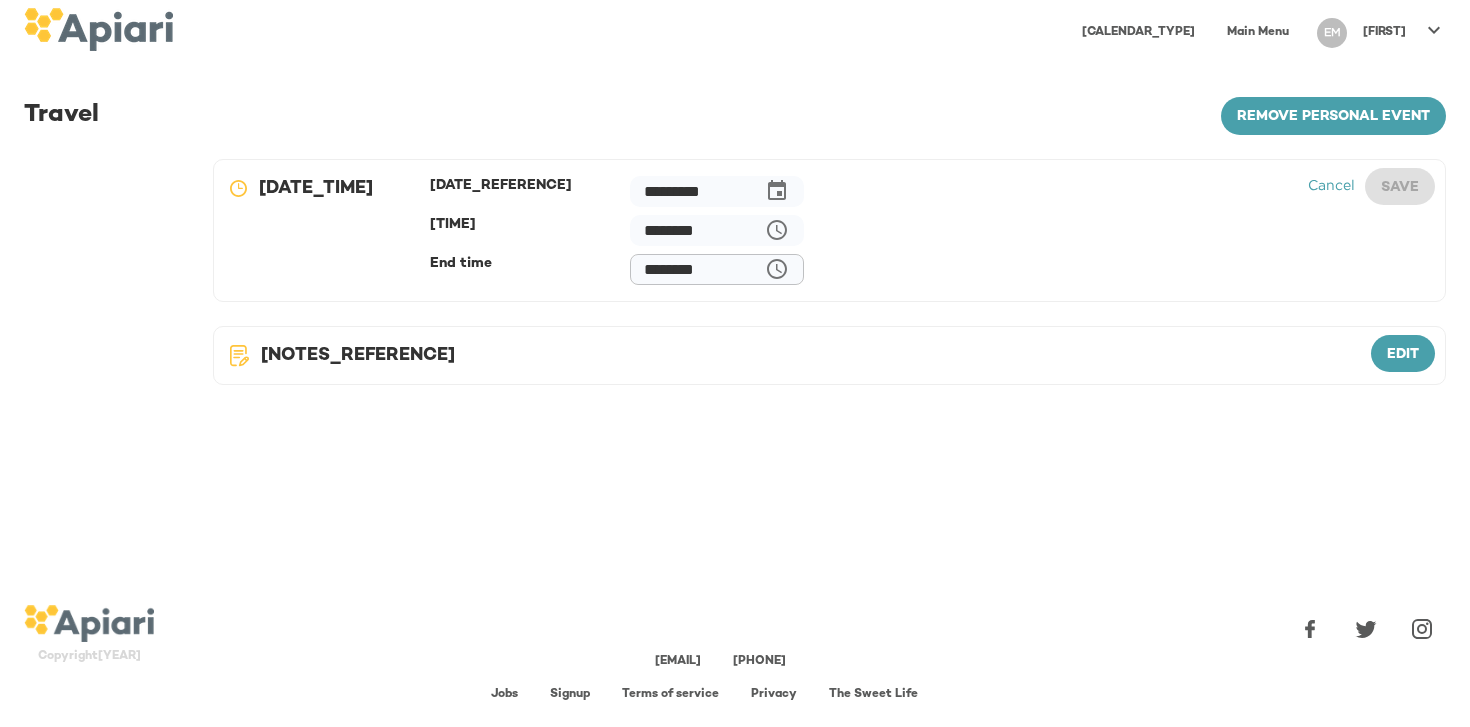 click on "[REDACTED]" at bounding box center (717, 191) 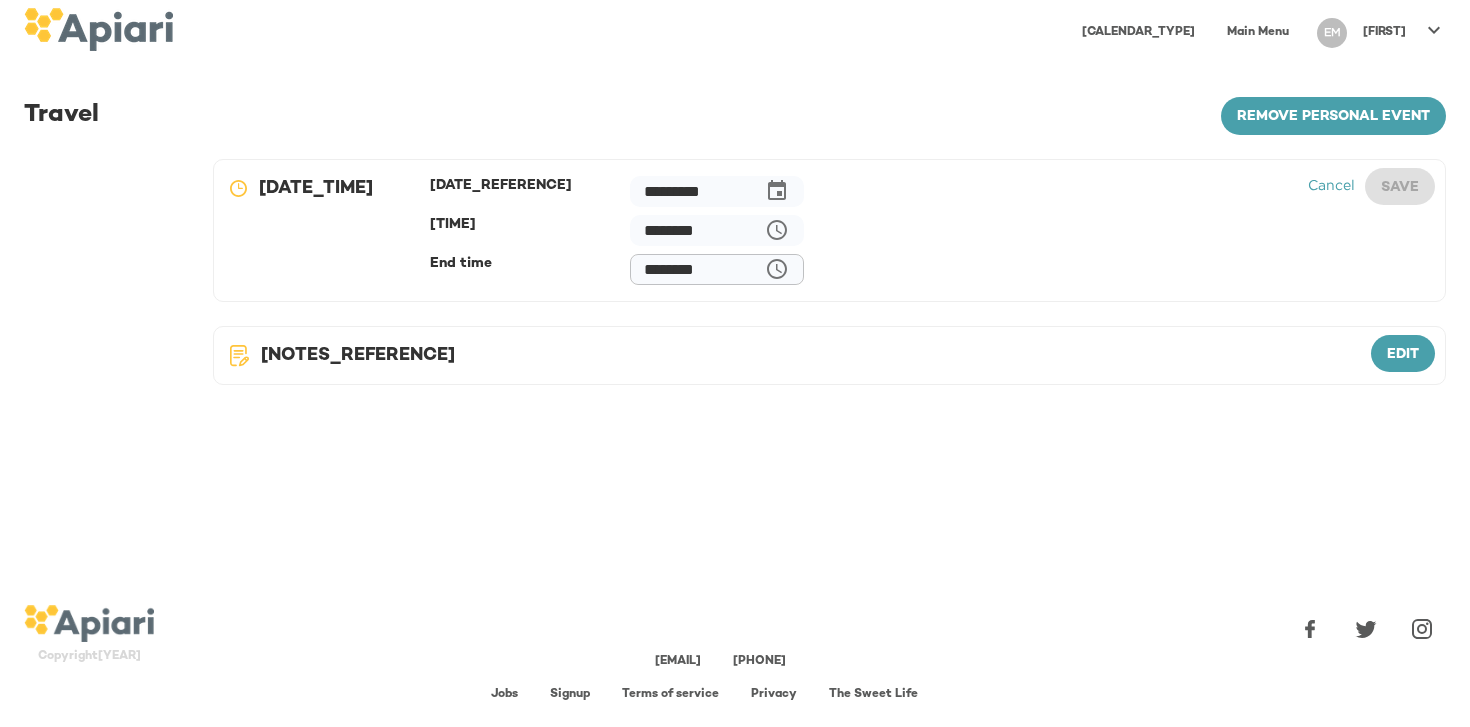 click at bounding box center [777, 191] 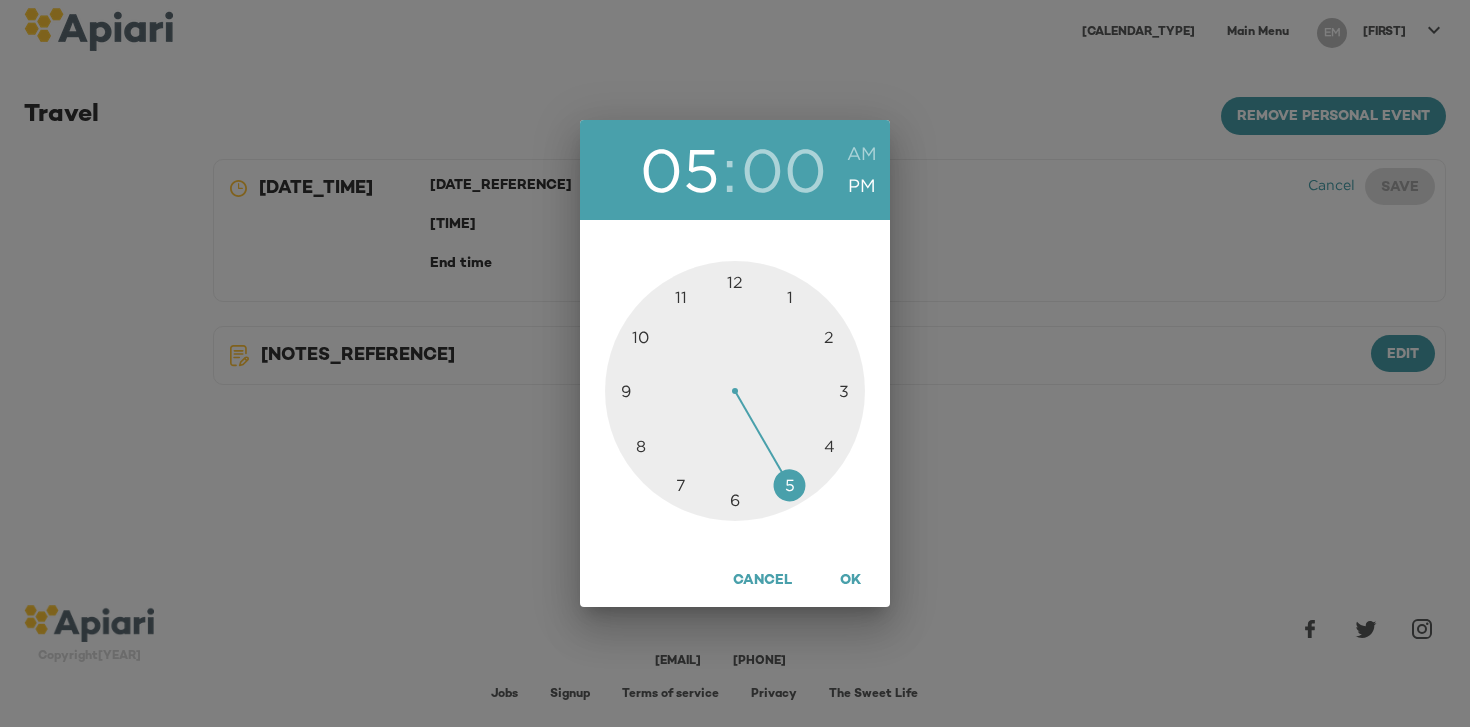 click at bounding box center (735, 391) 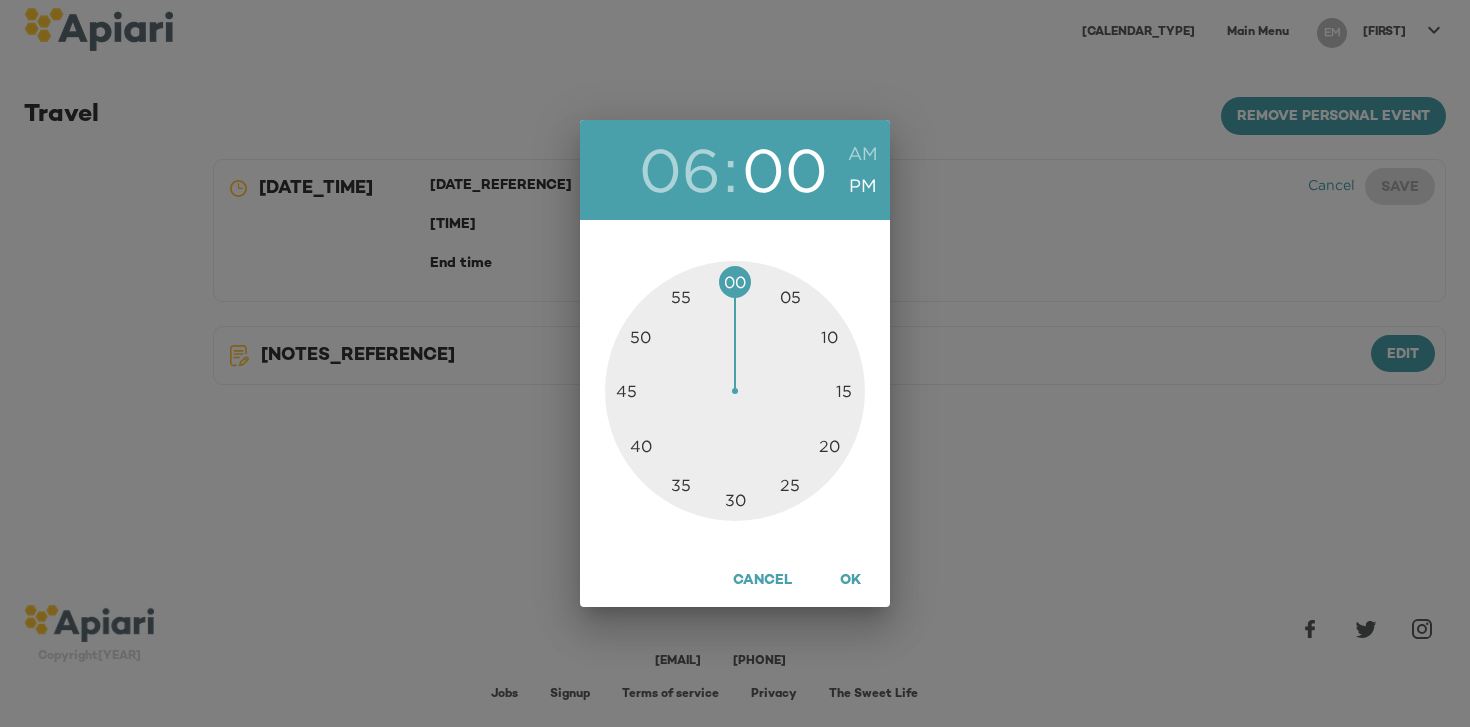 click on "OK" at bounding box center [762, 581] 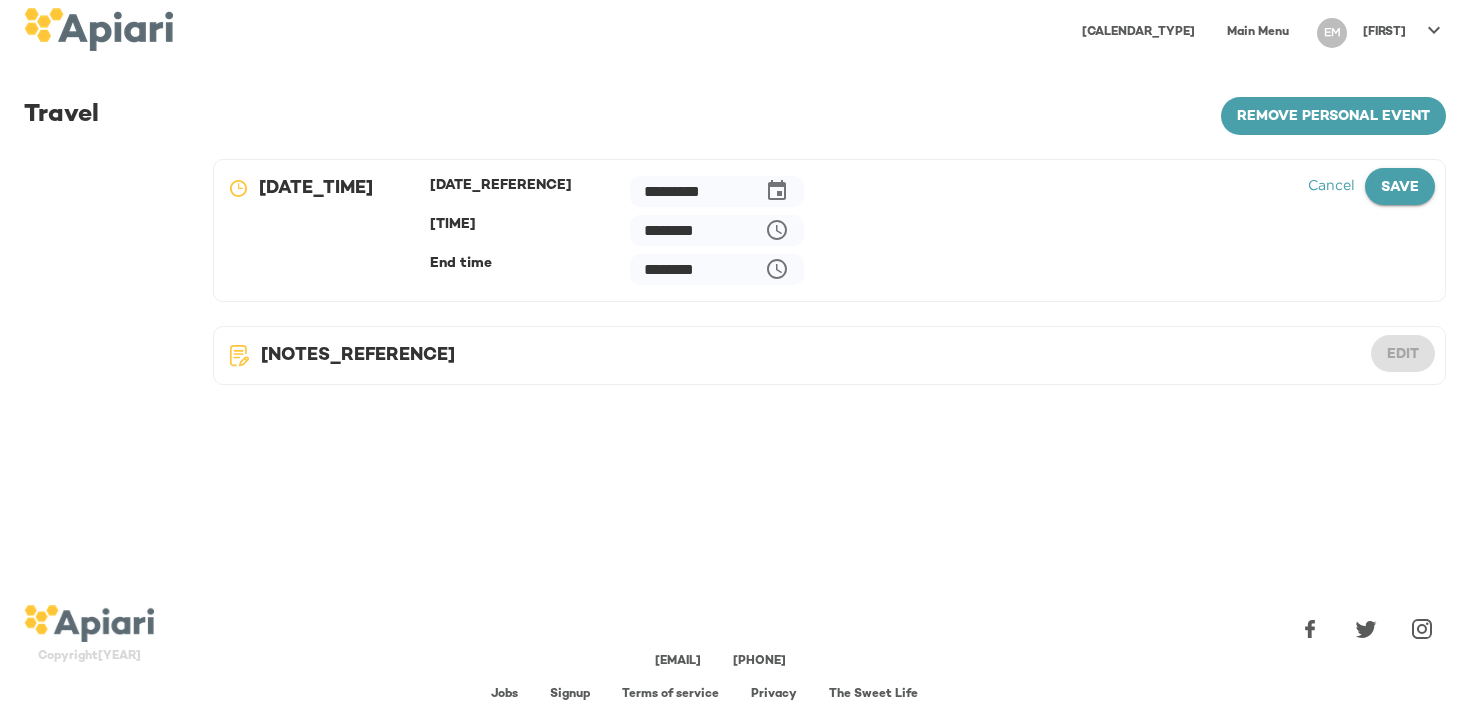 click on "save" at bounding box center [1400, 187] 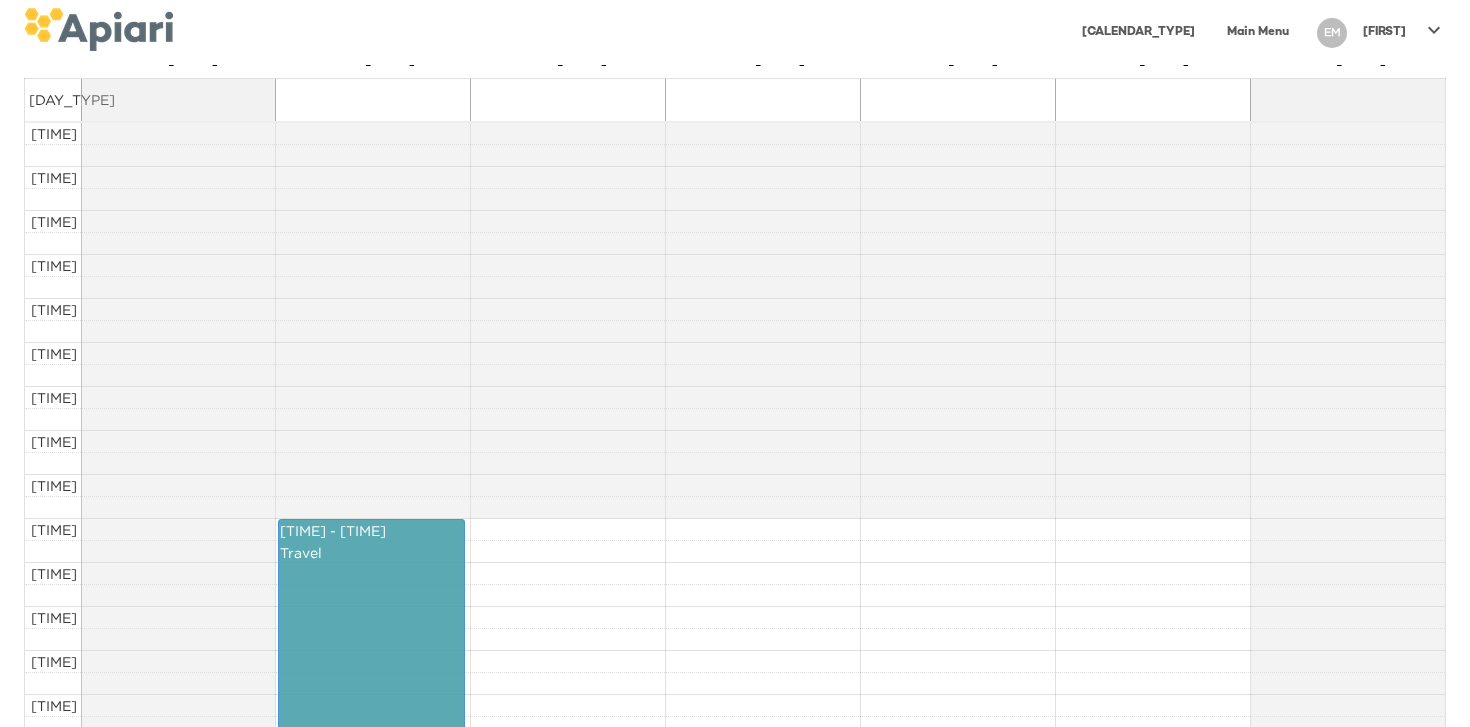 scroll, scrollTop: 169, scrollLeft: 0, axis: vertical 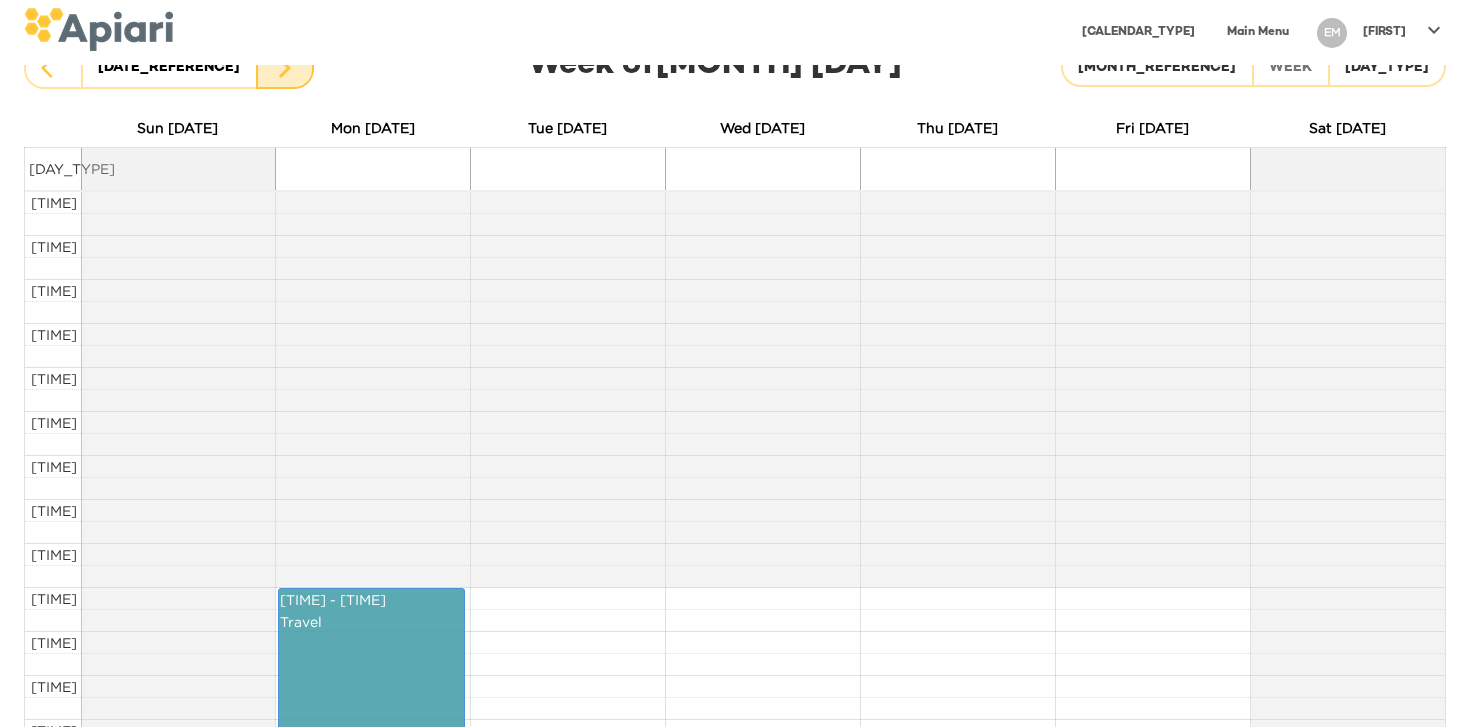 click at bounding box center [285, 66] 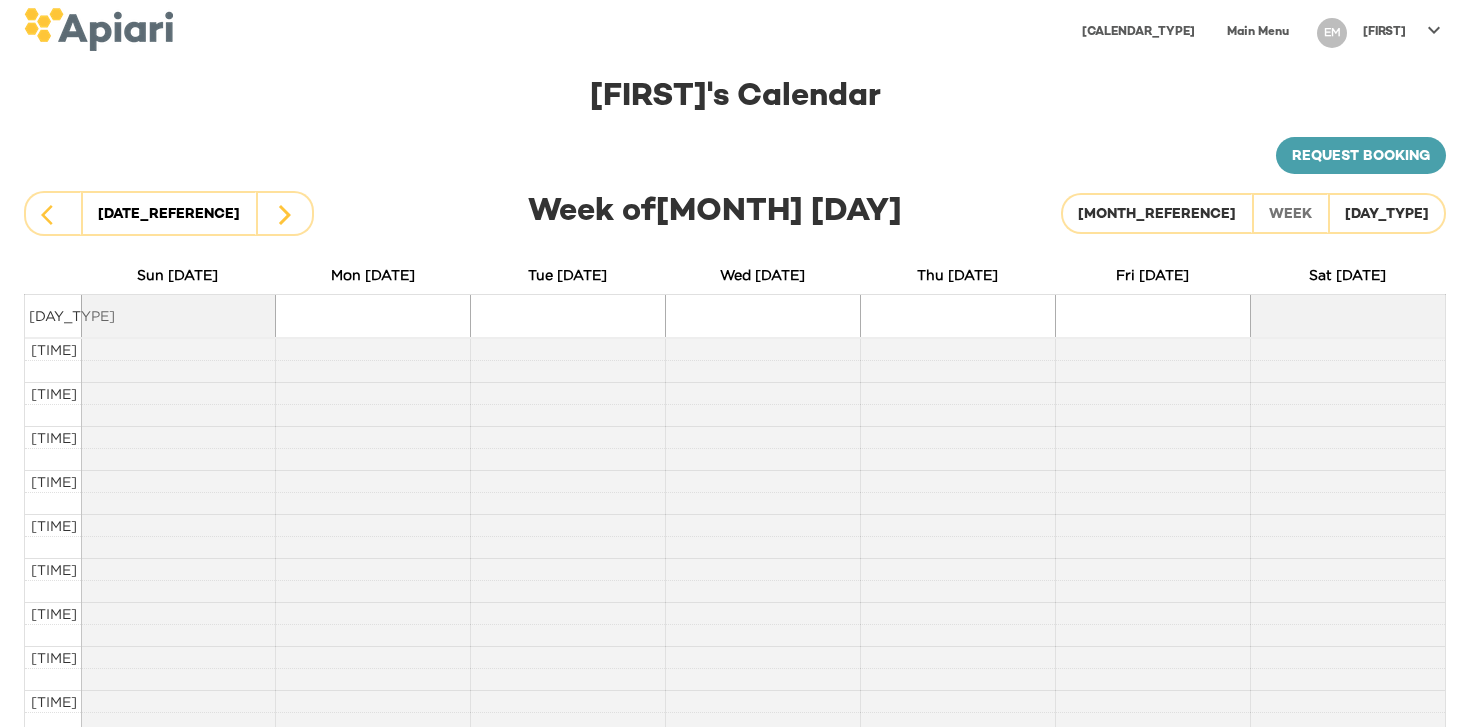scroll, scrollTop: 1, scrollLeft: 0, axis: vertical 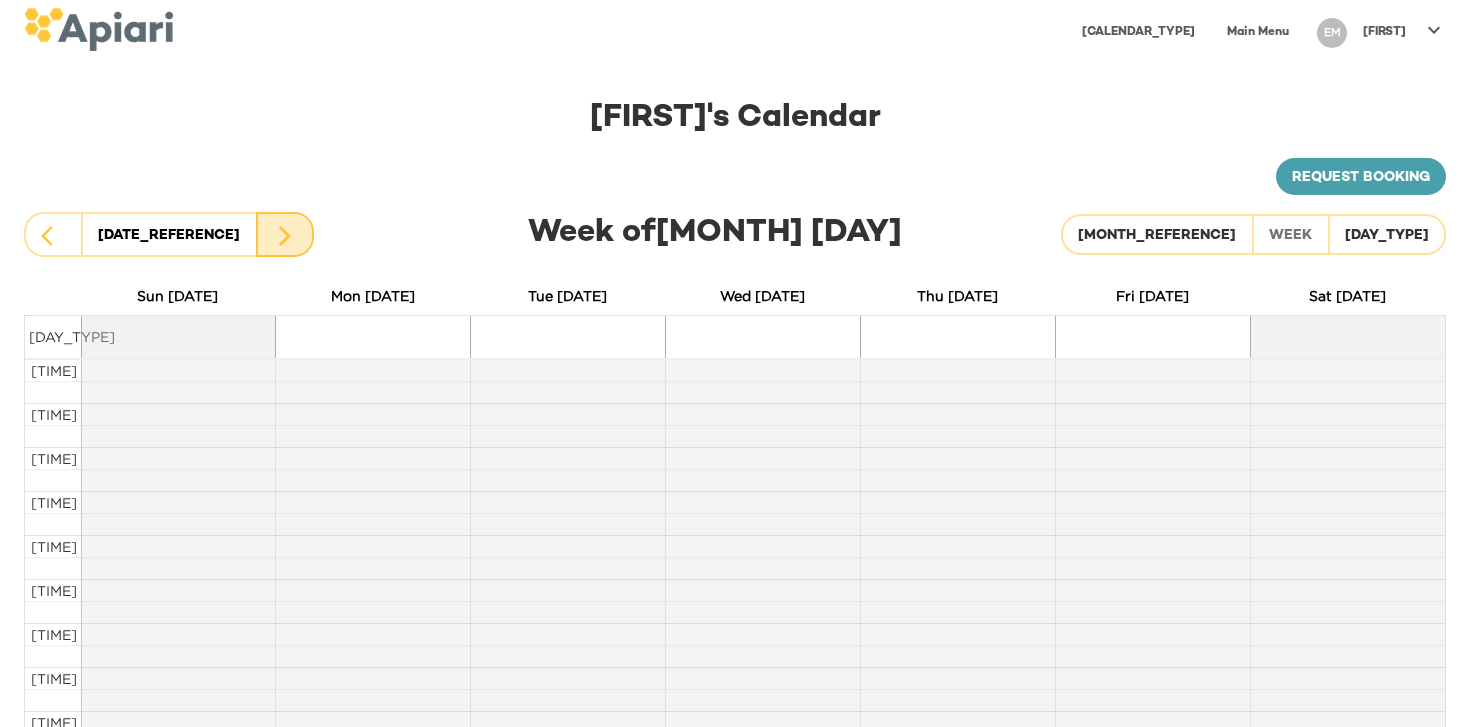 click at bounding box center [53, 236] 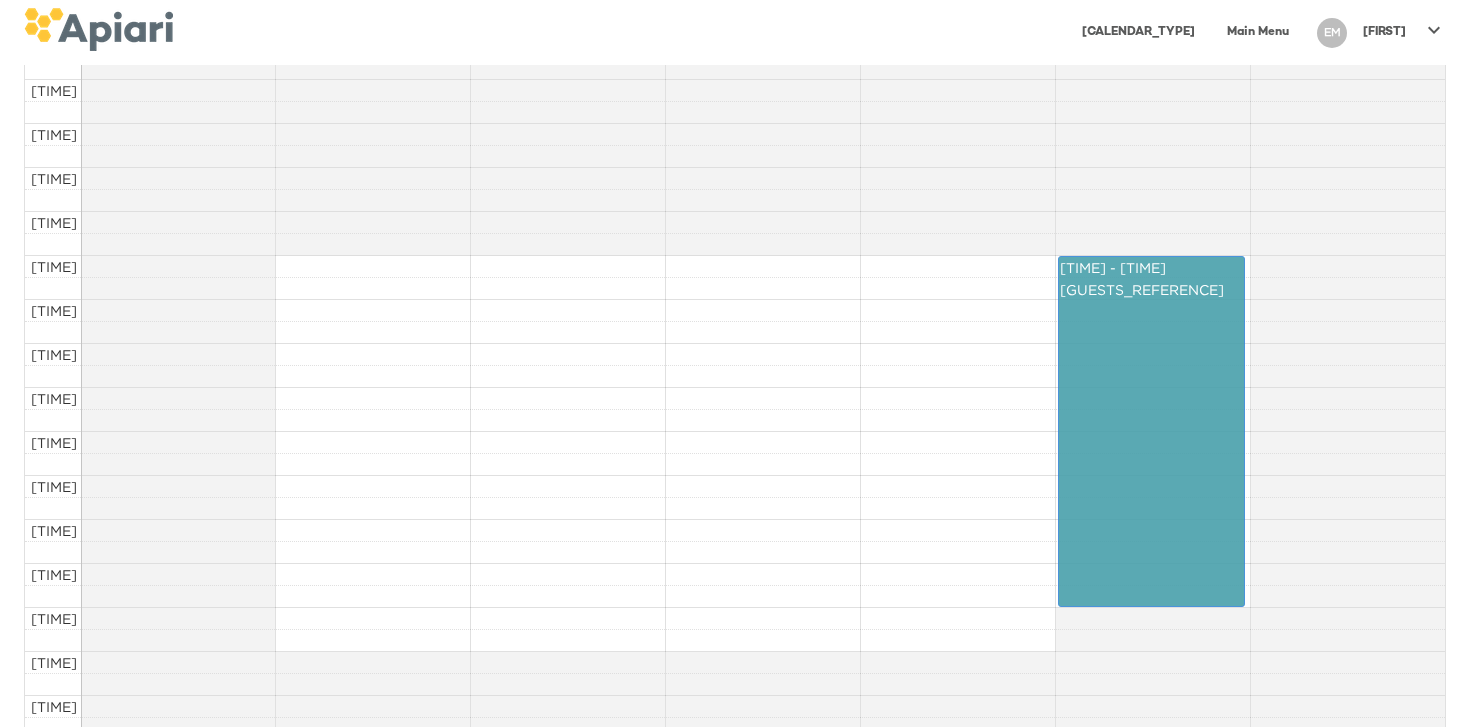 scroll, scrollTop: 524, scrollLeft: 0, axis: vertical 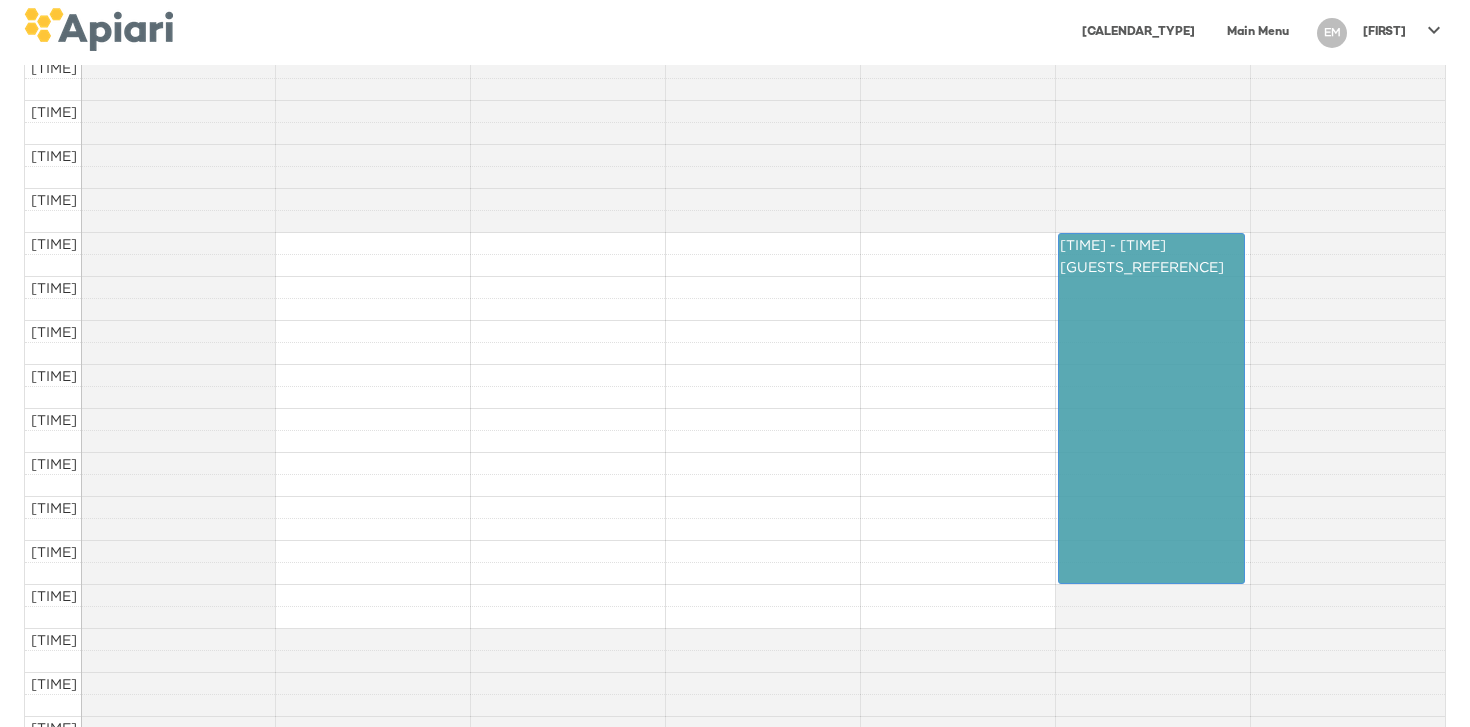 click on "[TIME] - [TIME] Guests" at bounding box center [1151, 408] 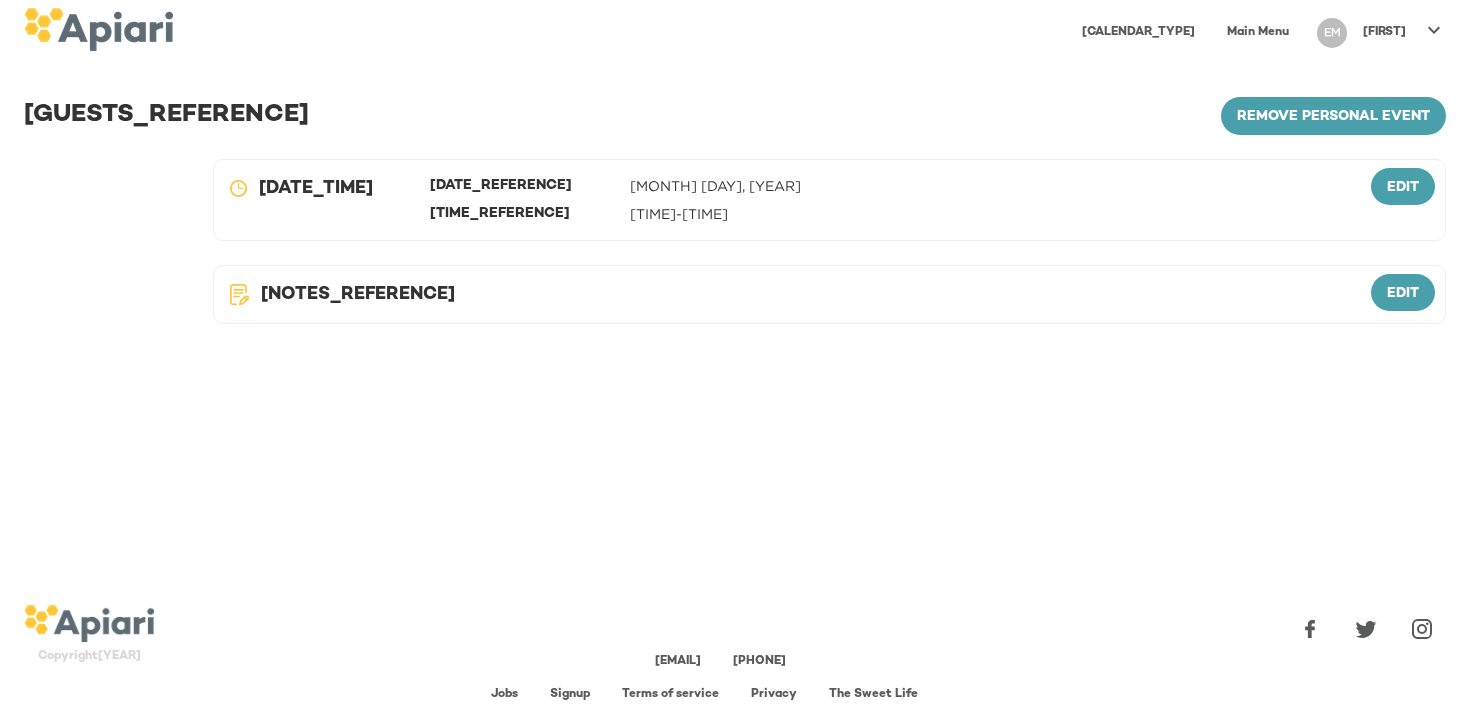 scroll, scrollTop: 0, scrollLeft: 0, axis: both 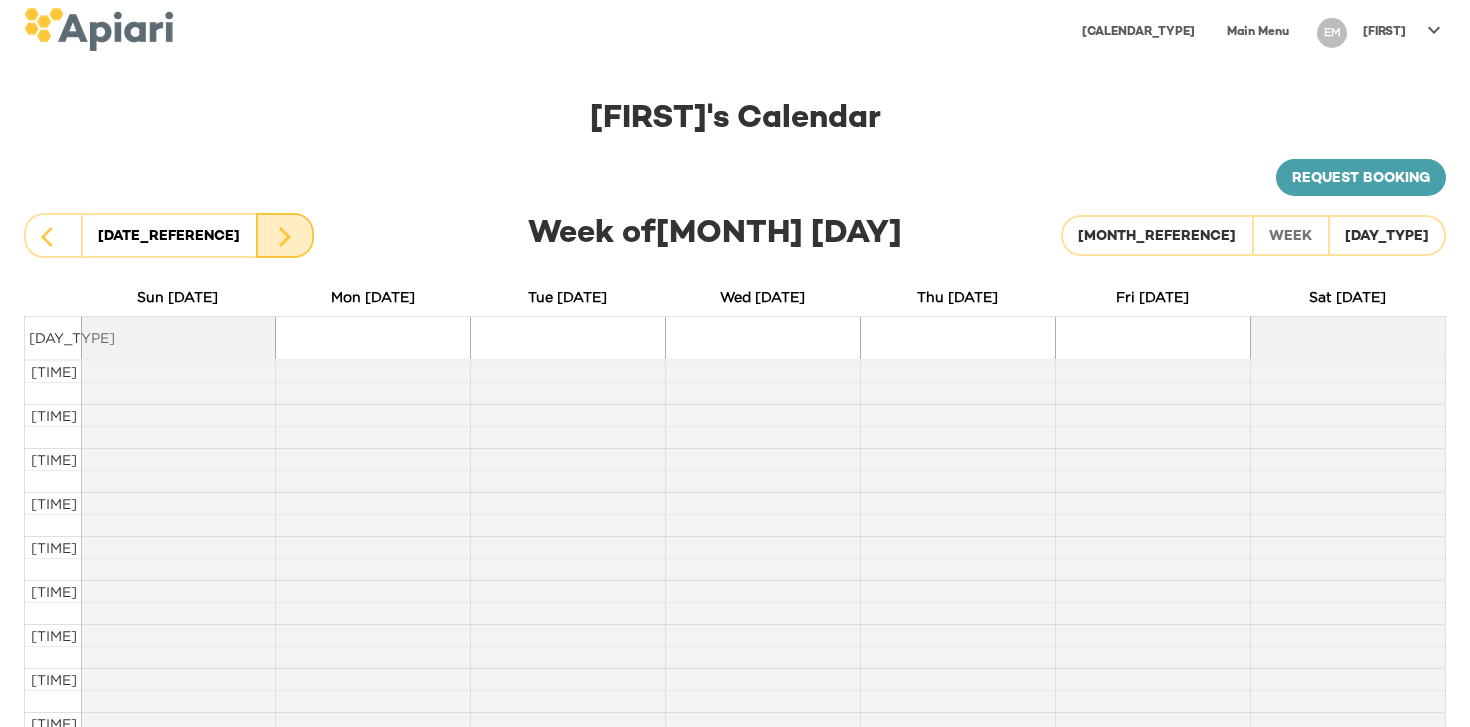 click at bounding box center [53, 237] 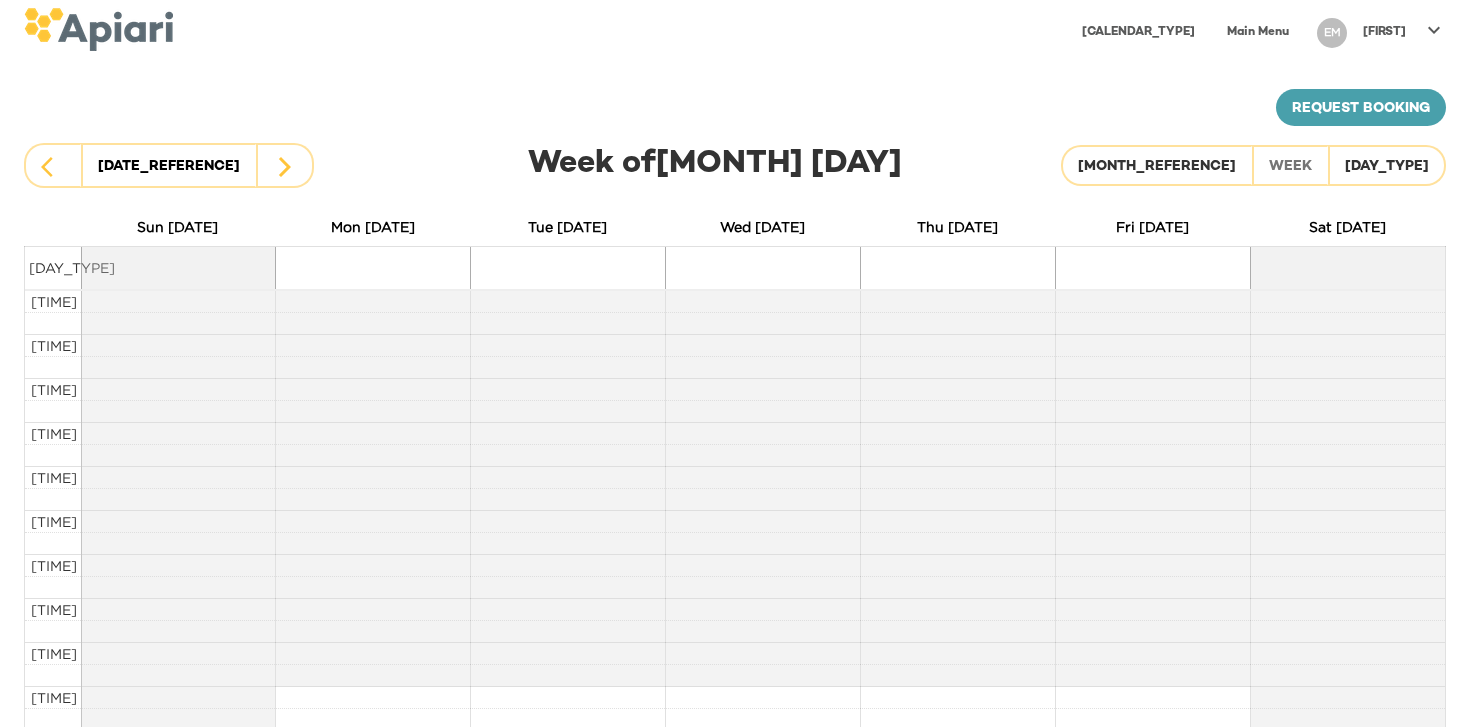 scroll, scrollTop: 20, scrollLeft: 0, axis: vertical 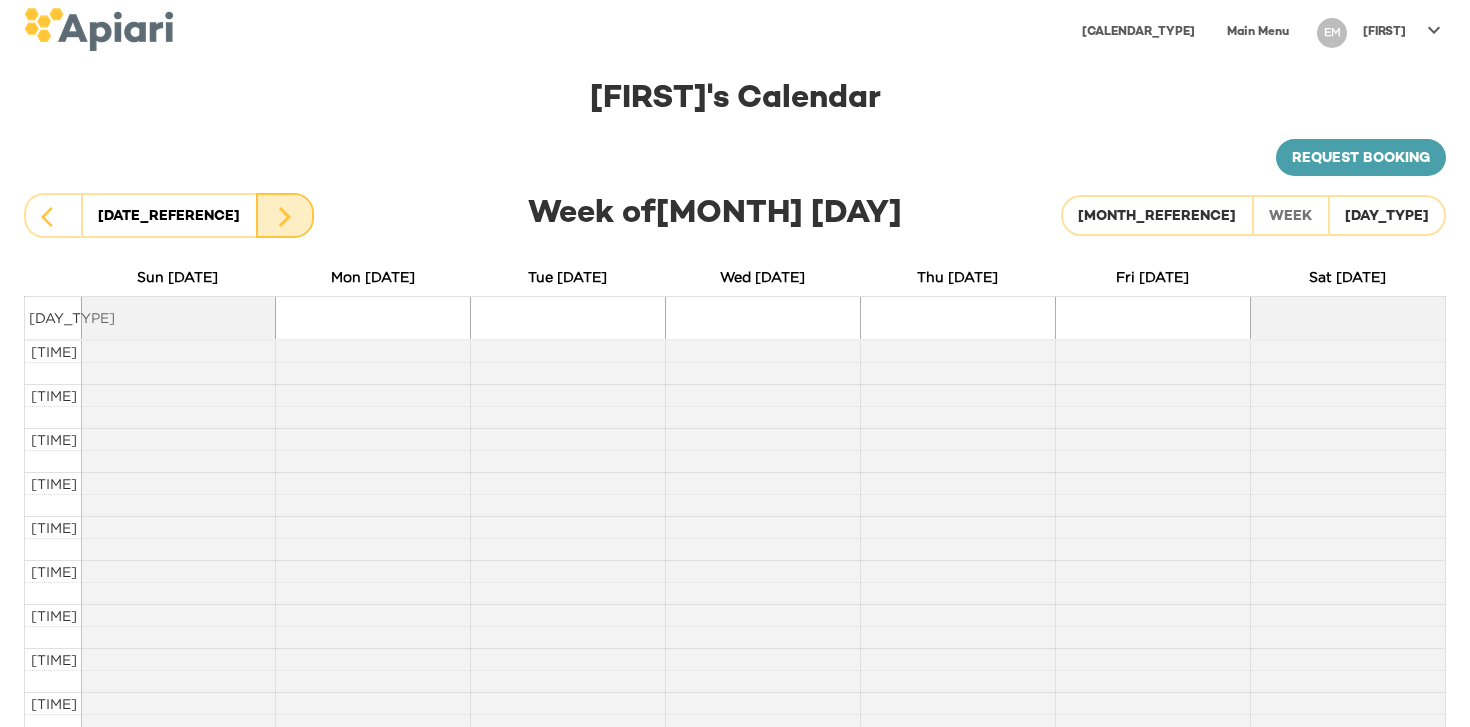 click at bounding box center (53, 217) 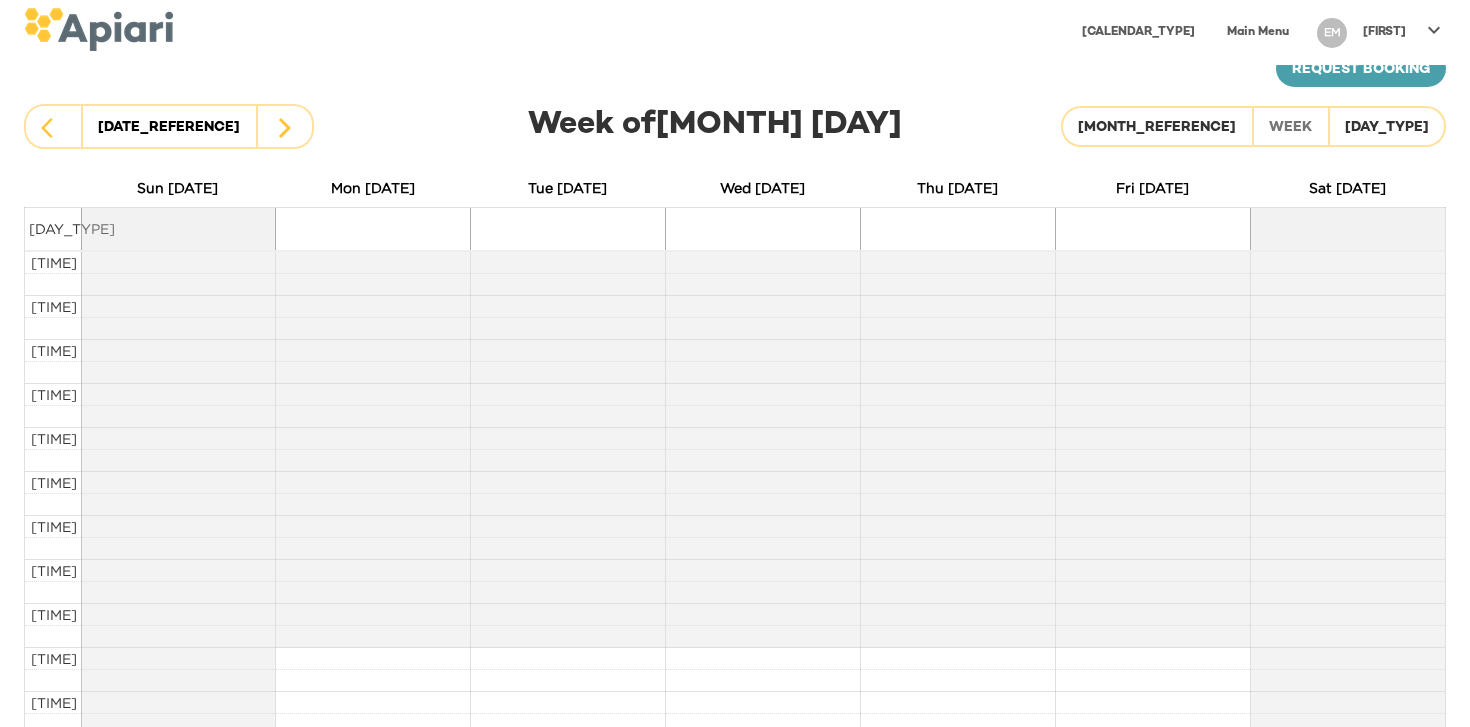 scroll, scrollTop: 104, scrollLeft: 0, axis: vertical 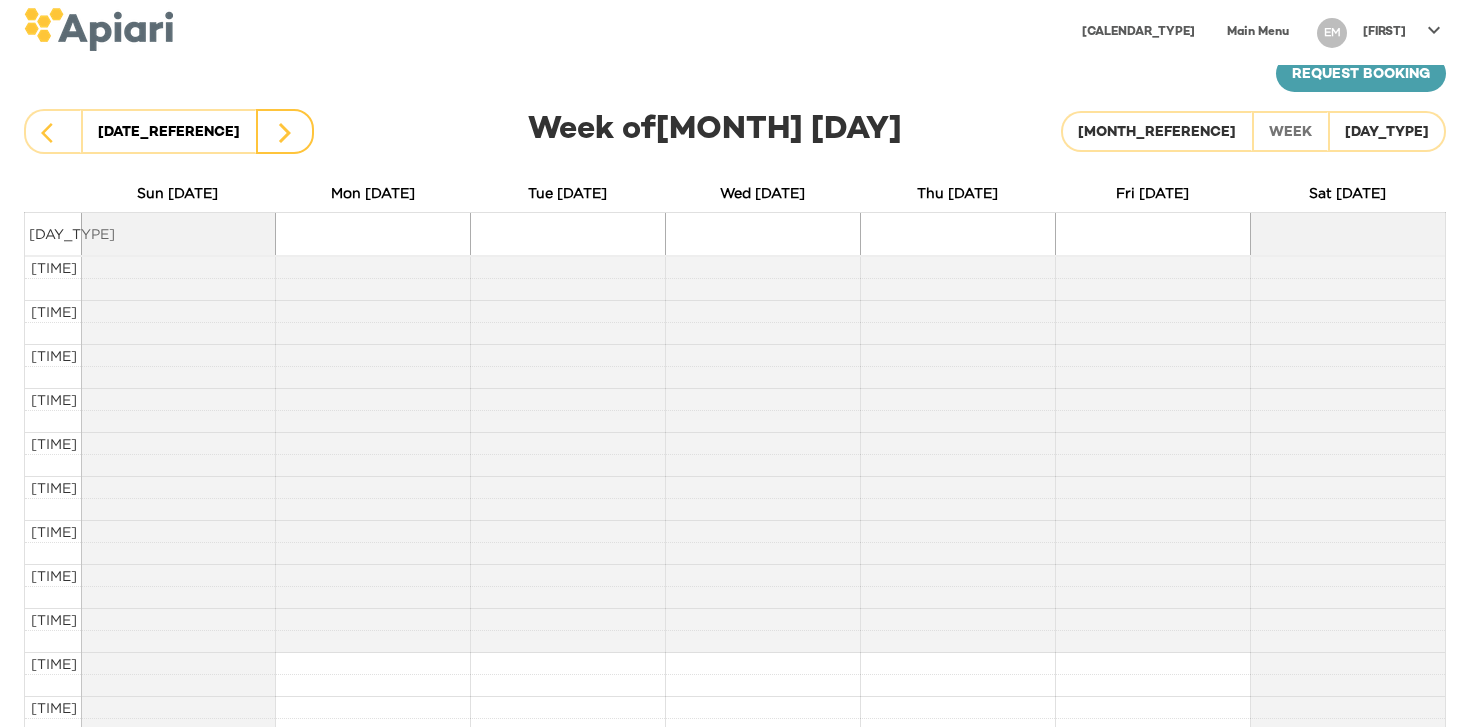 click at bounding box center [285, 131] 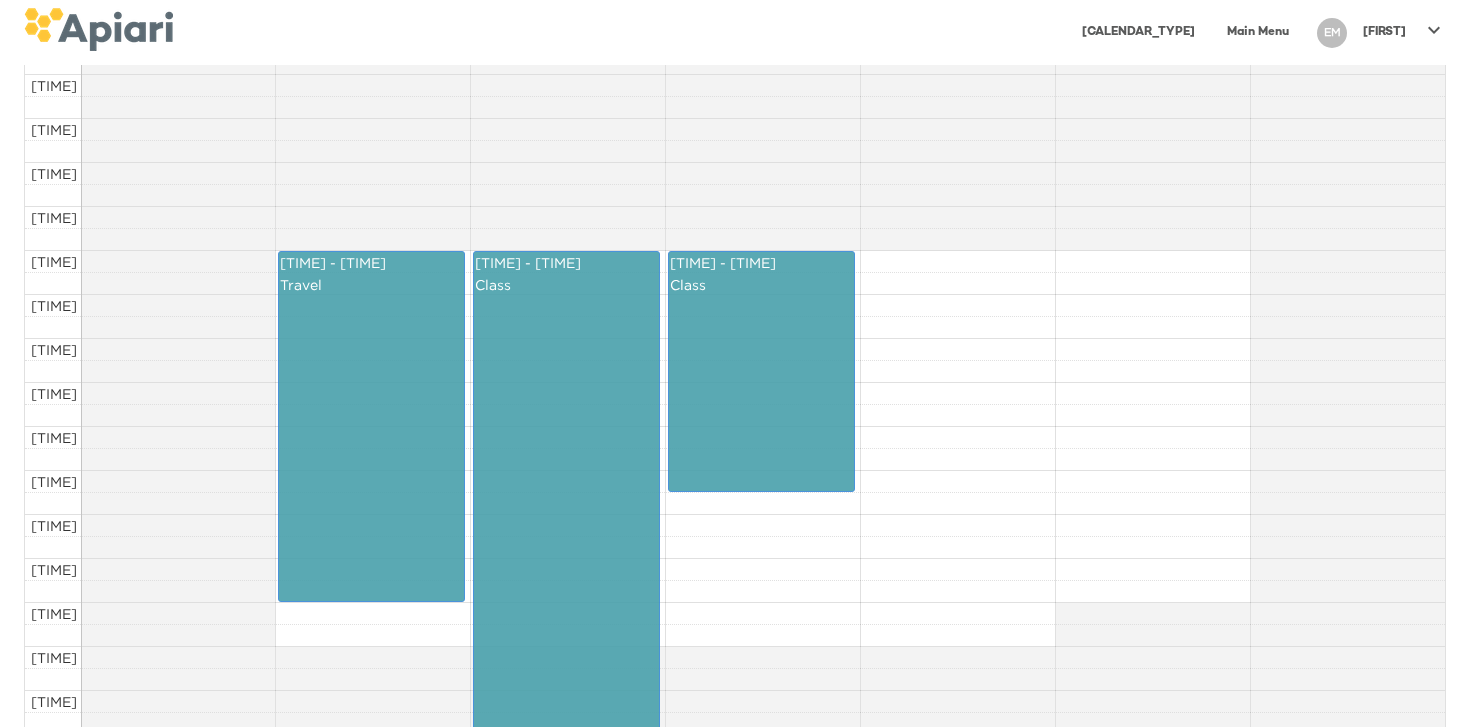 scroll, scrollTop: 509, scrollLeft: 0, axis: vertical 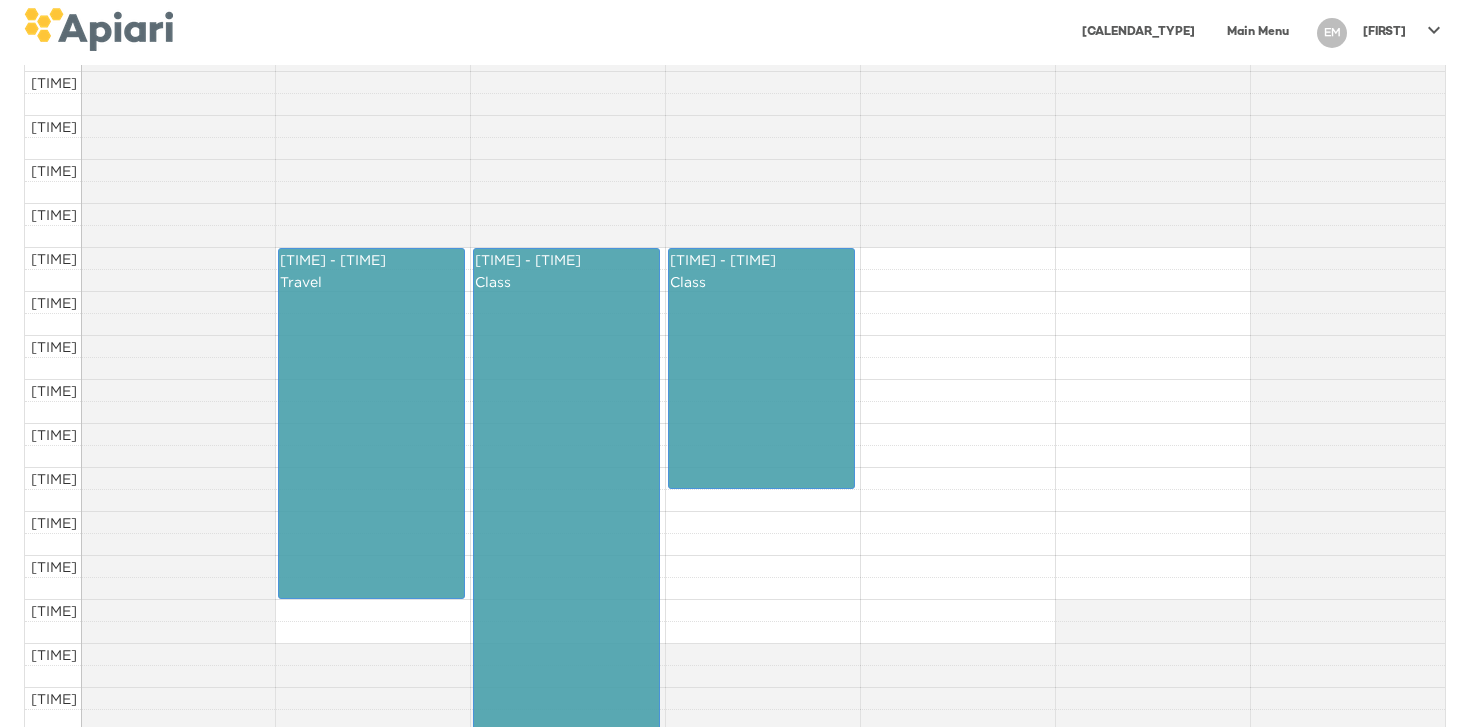 click on "[TIME] - [TIME] Travel" at bounding box center [371, 423] 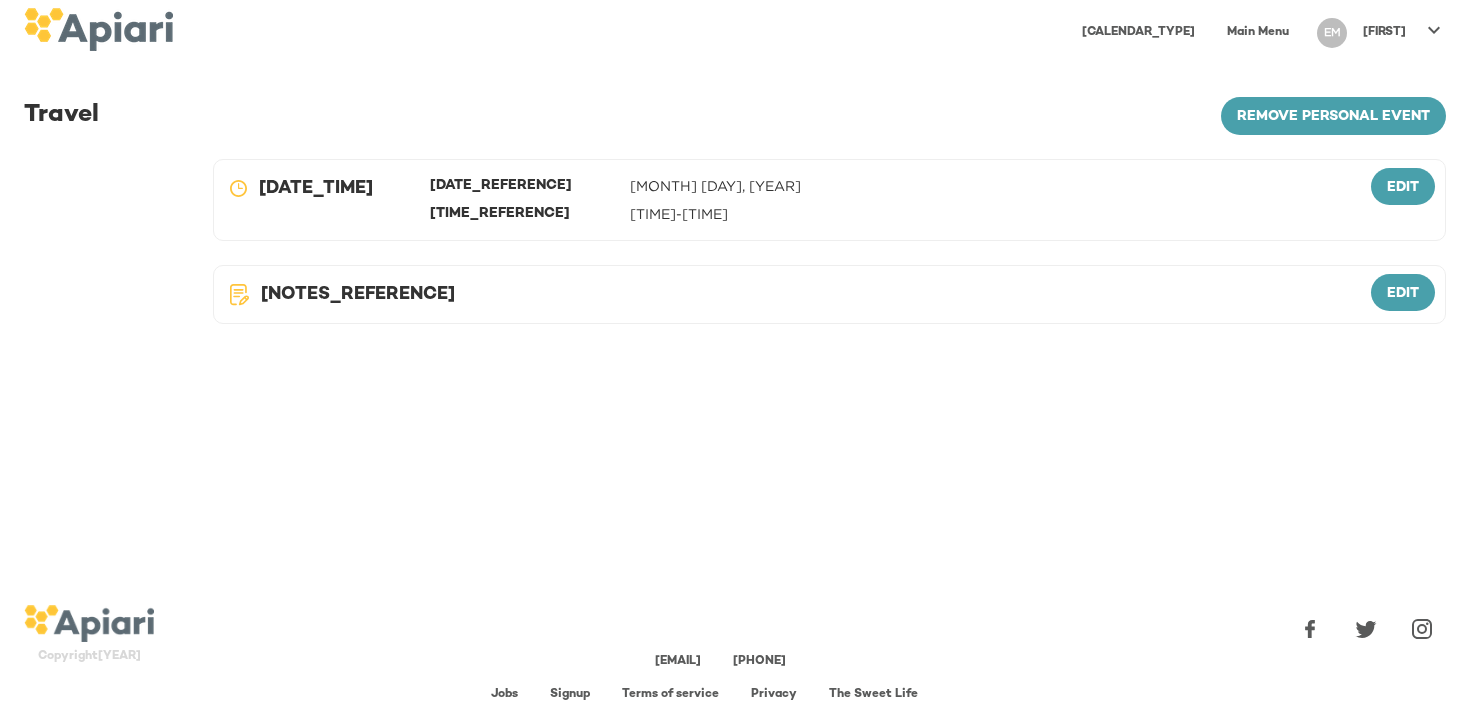 scroll, scrollTop: 0, scrollLeft: 0, axis: both 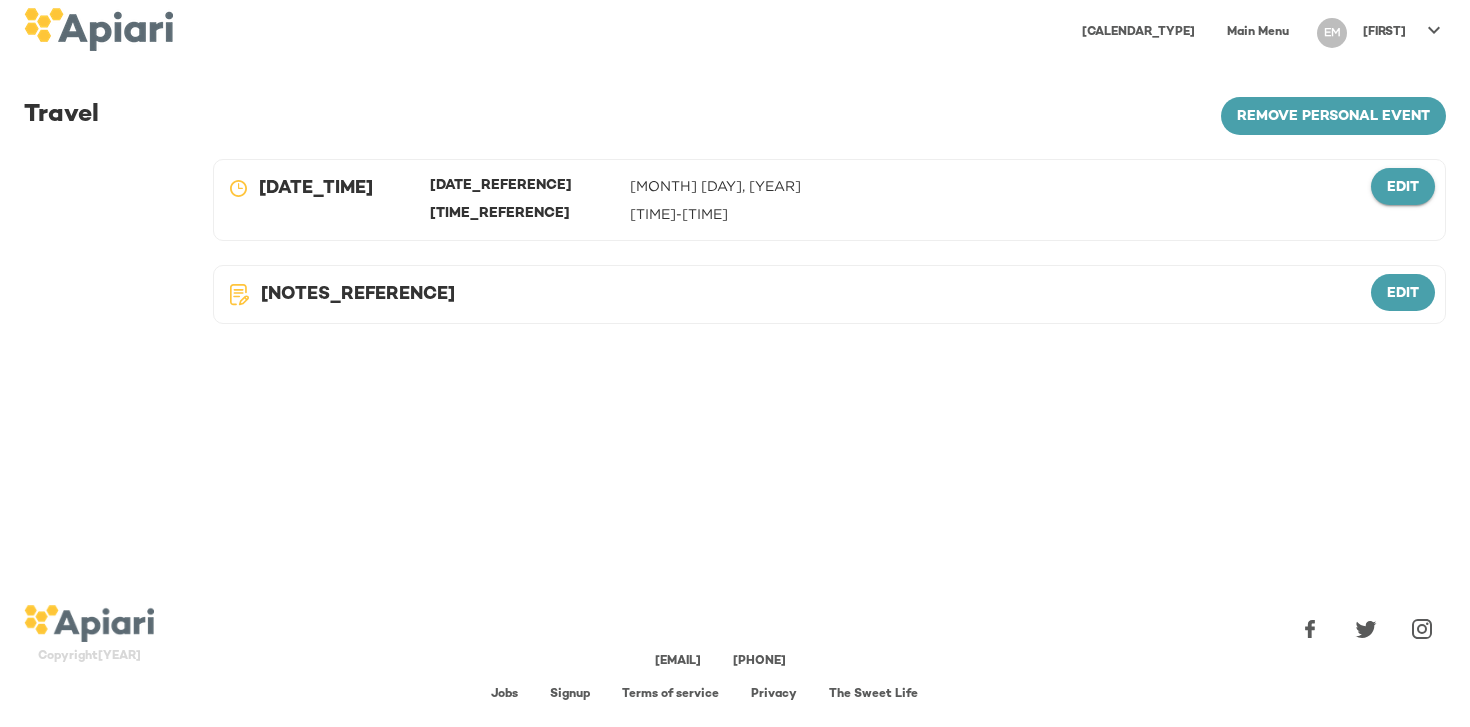 click on "edit" at bounding box center [1403, 187] 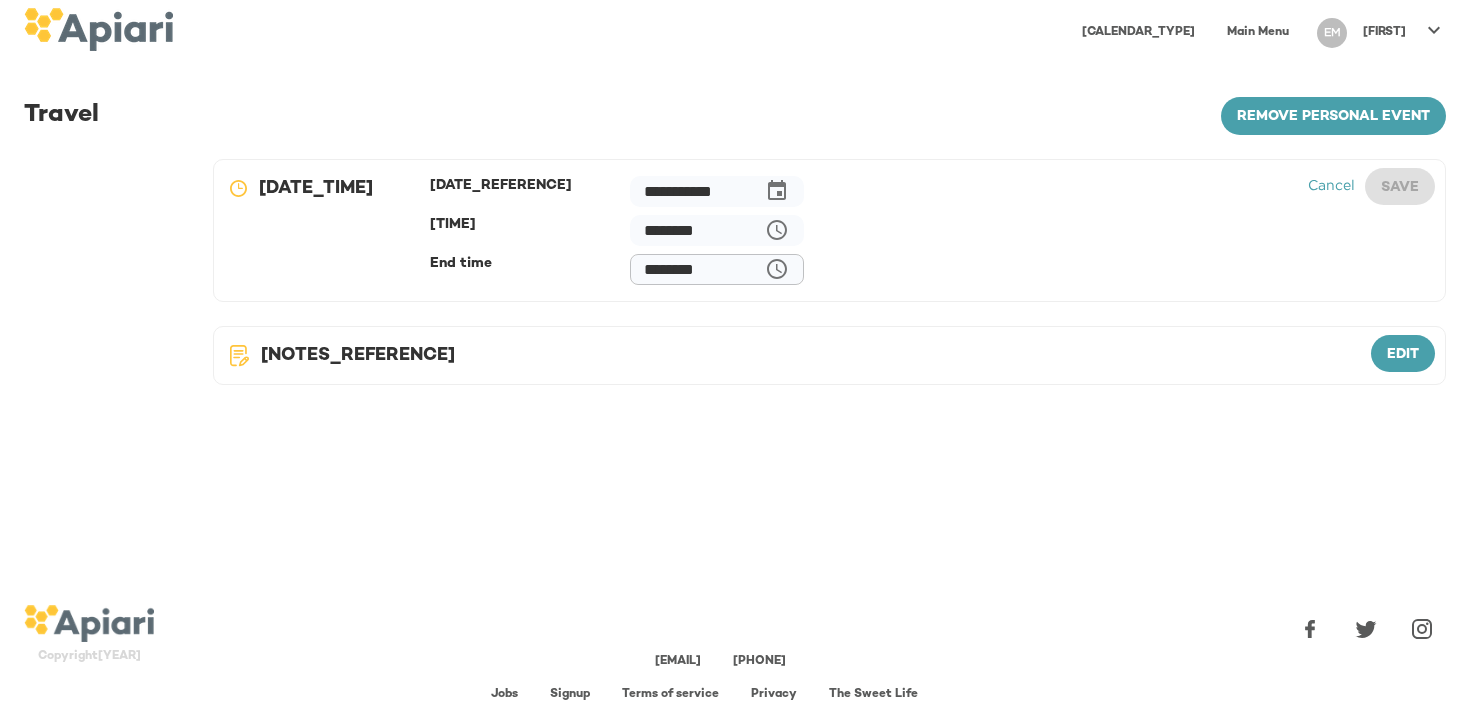 click at bounding box center (777, 191) 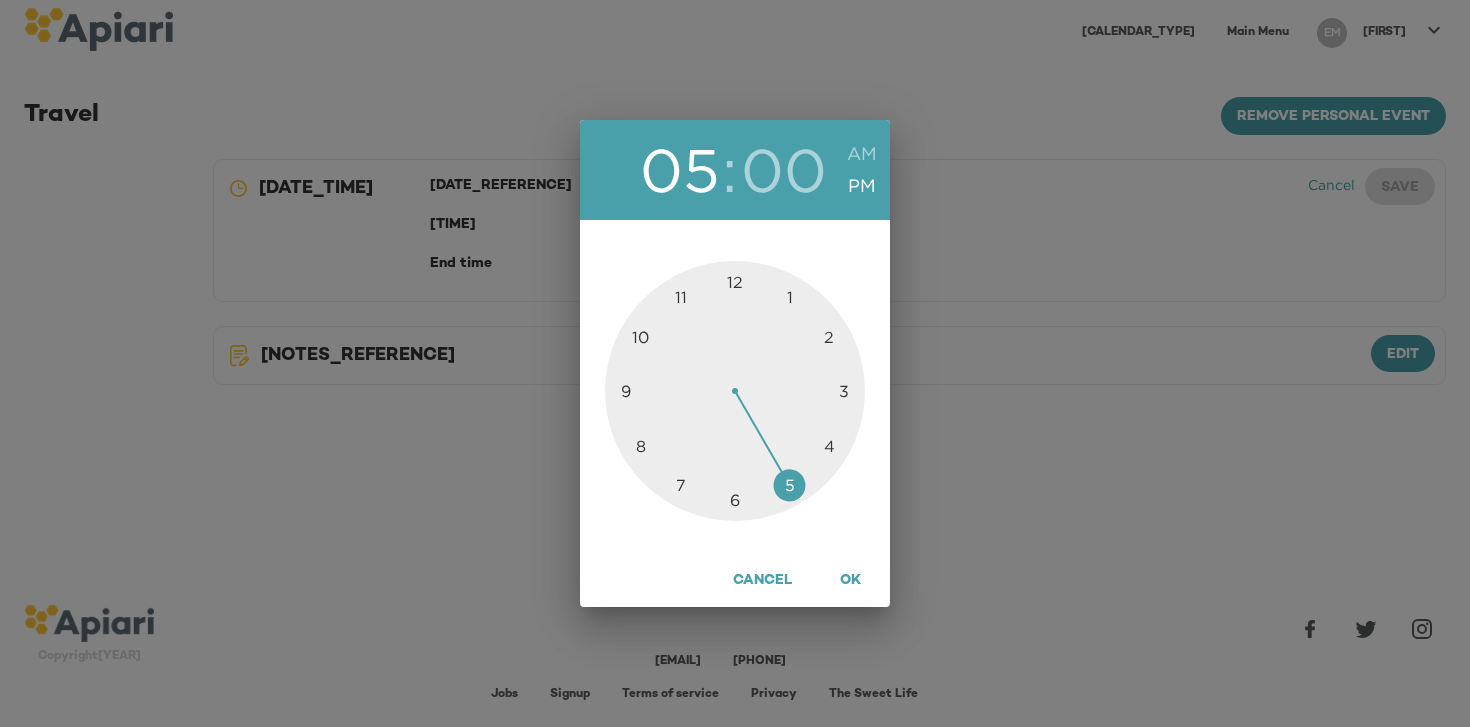 click at bounding box center (735, 391) 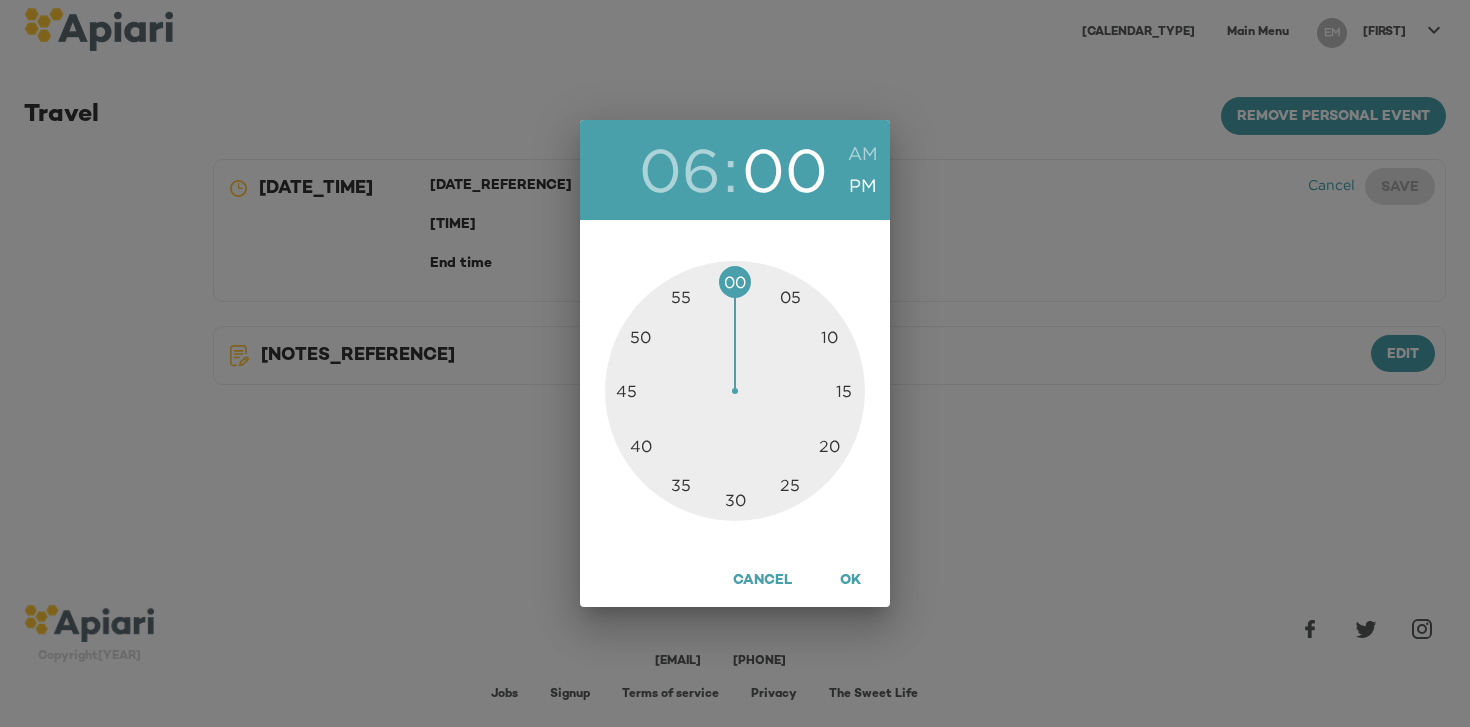 click on "OK" at bounding box center [762, 581] 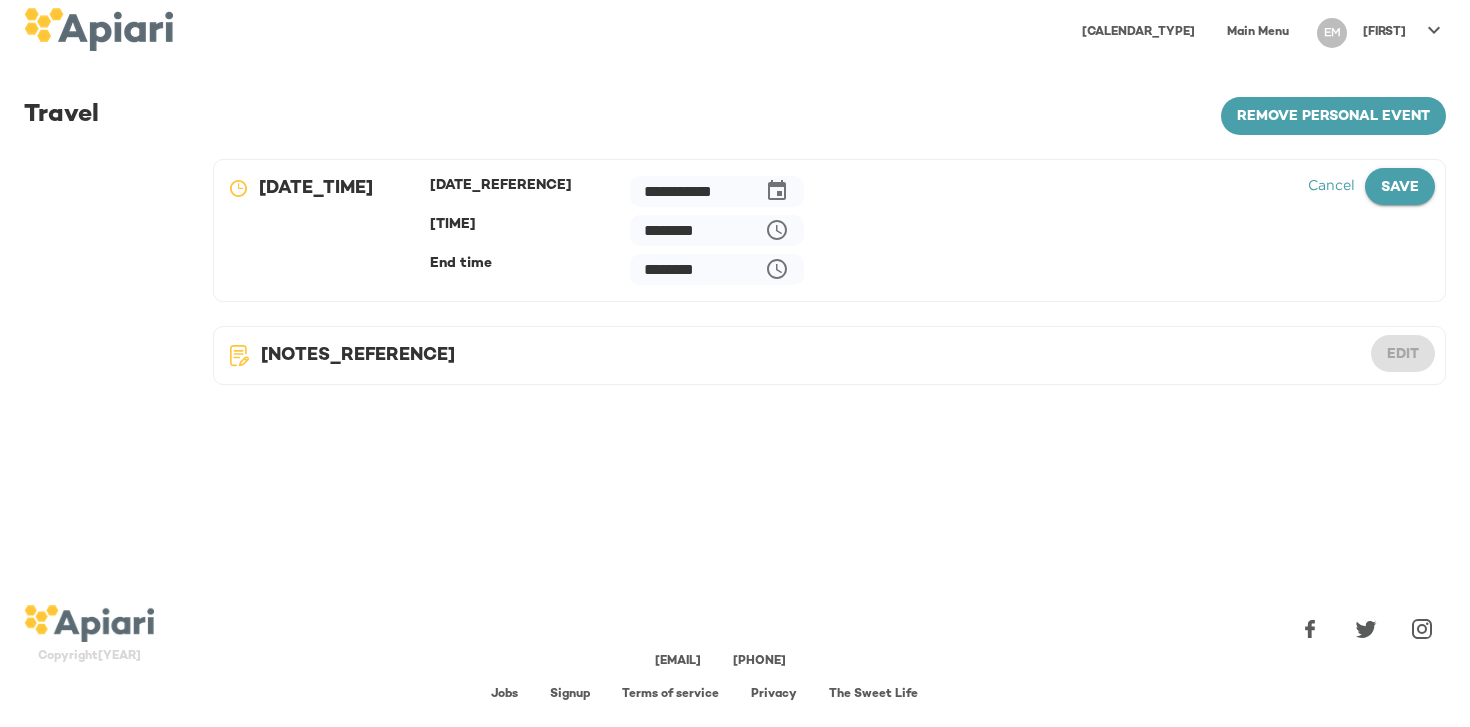 click on "save" at bounding box center (1400, 188) 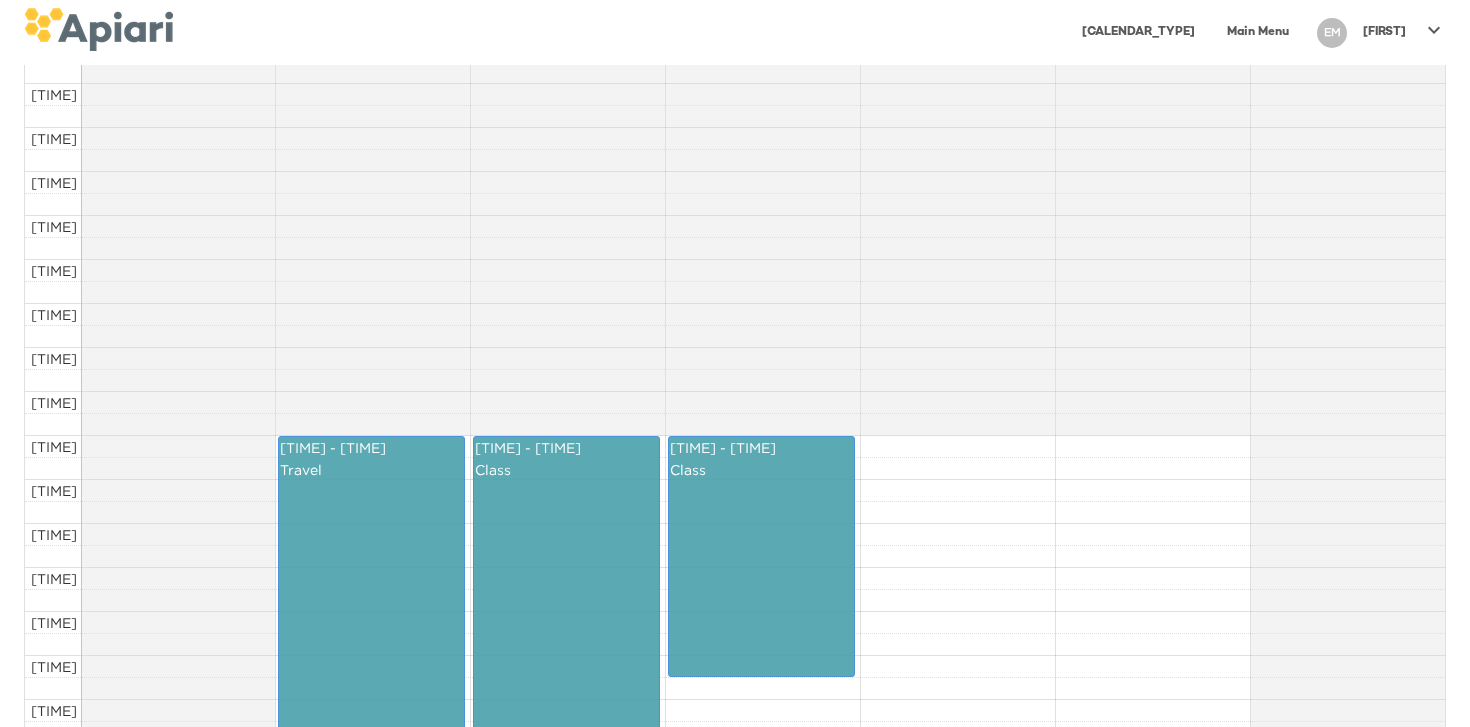 scroll, scrollTop: 290, scrollLeft: 0, axis: vertical 